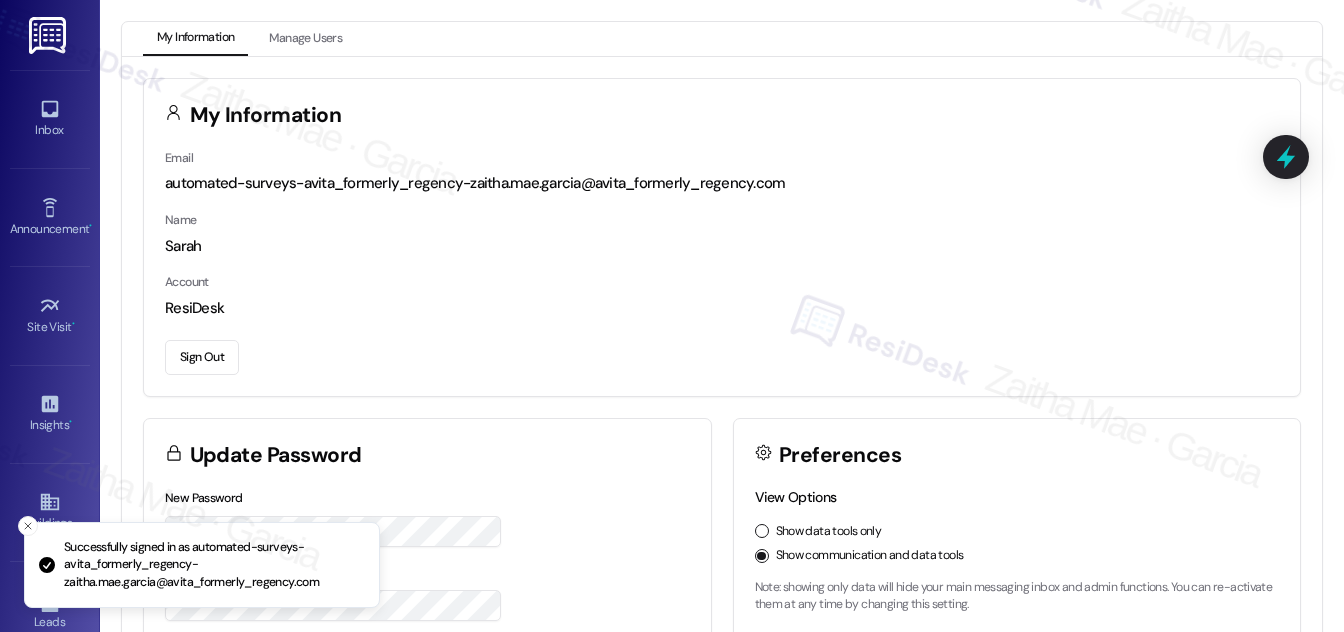 click 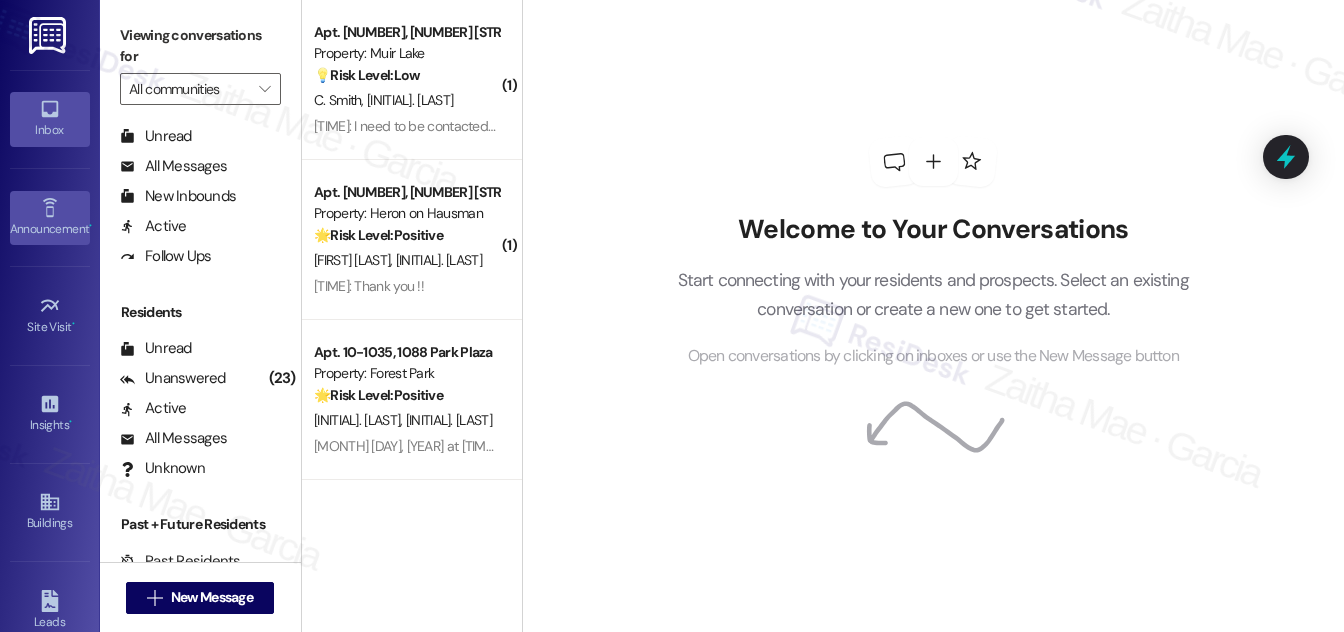 scroll, scrollTop: 384, scrollLeft: 0, axis: vertical 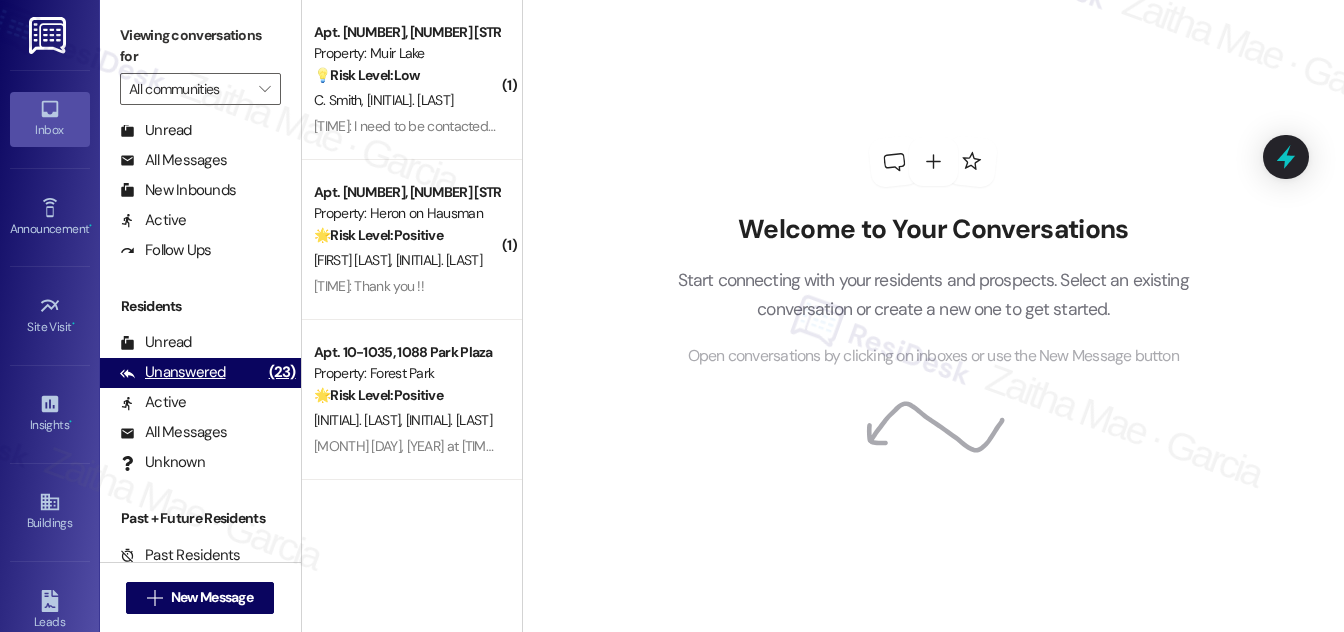 click on "Unanswered" at bounding box center (173, 372) 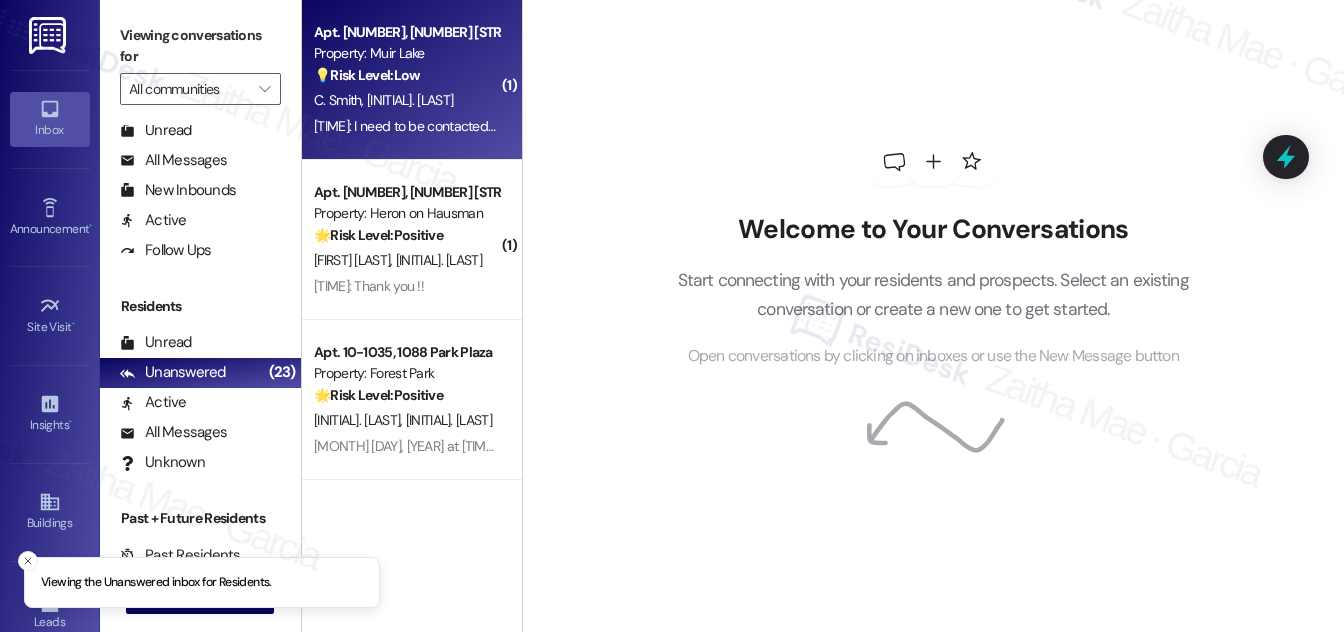 click on "[INITIALS] [LAST] [INITIALS] [LAST]" at bounding box center [406, 100] 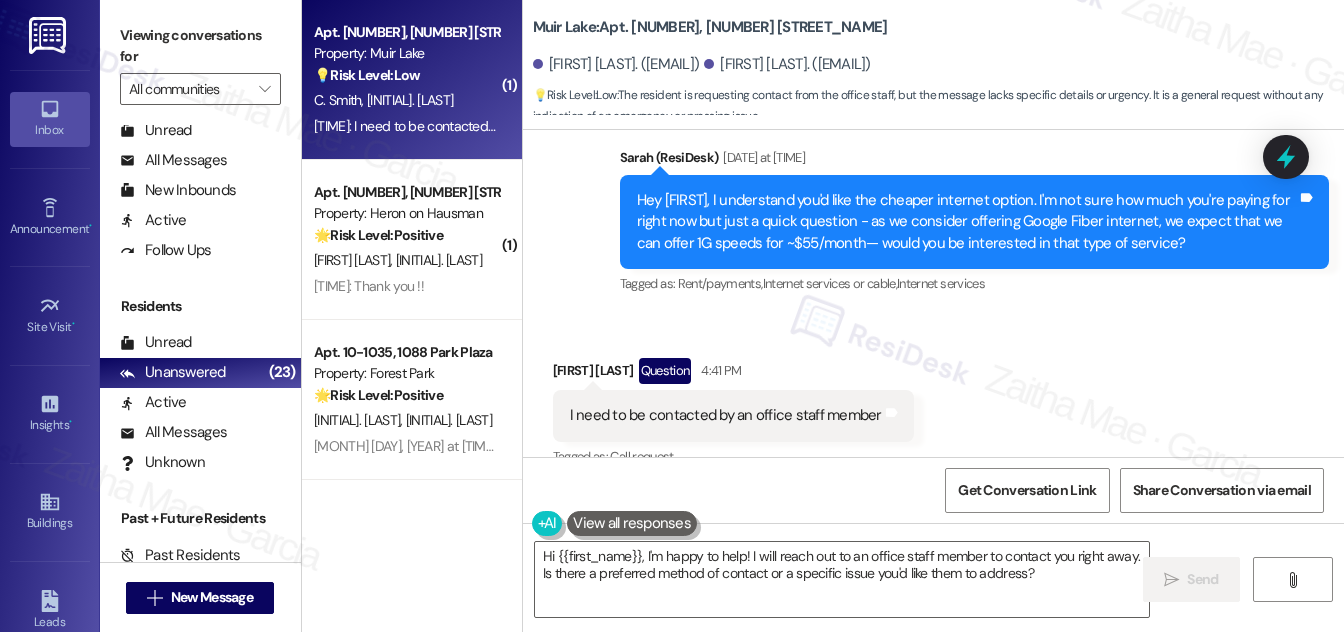 scroll, scrollTop: 5098, scrollLeft: 0, axis: vertical 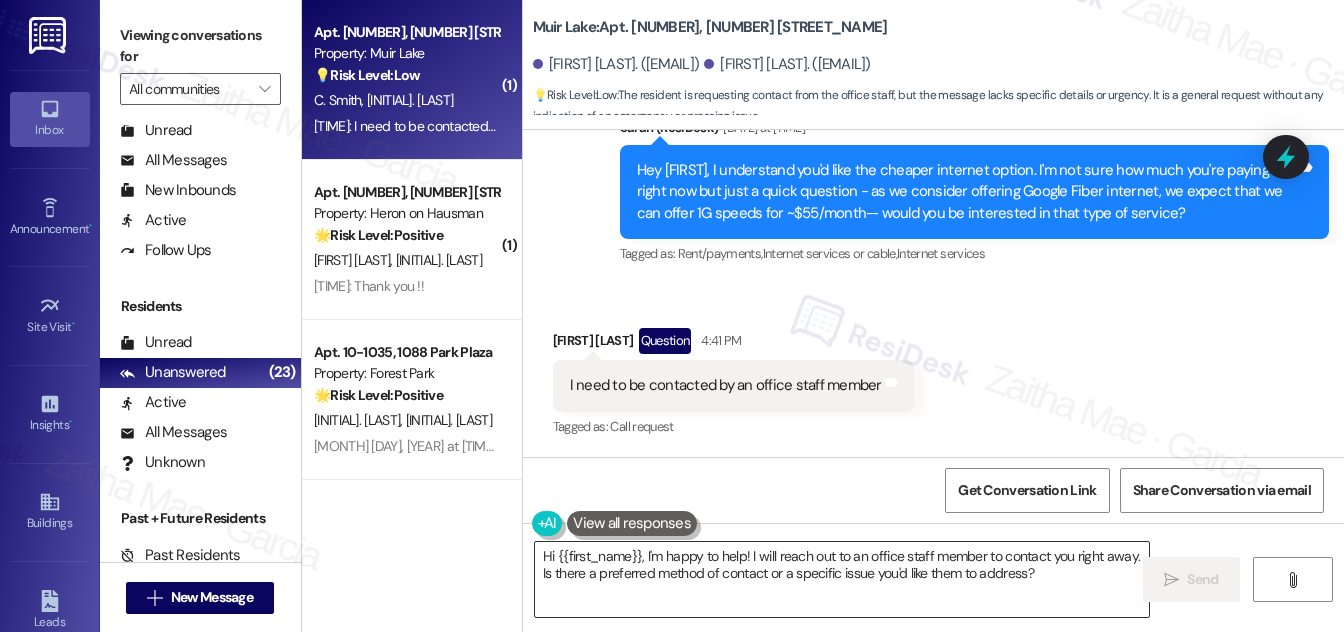 click on "Hi {{first_name}}, I'm happy to help! I will reach out to an office staff member to contact you right away. Is there a preferred method of contact or a specific issue you'd like them to address?" at bounding box center (842, 579) 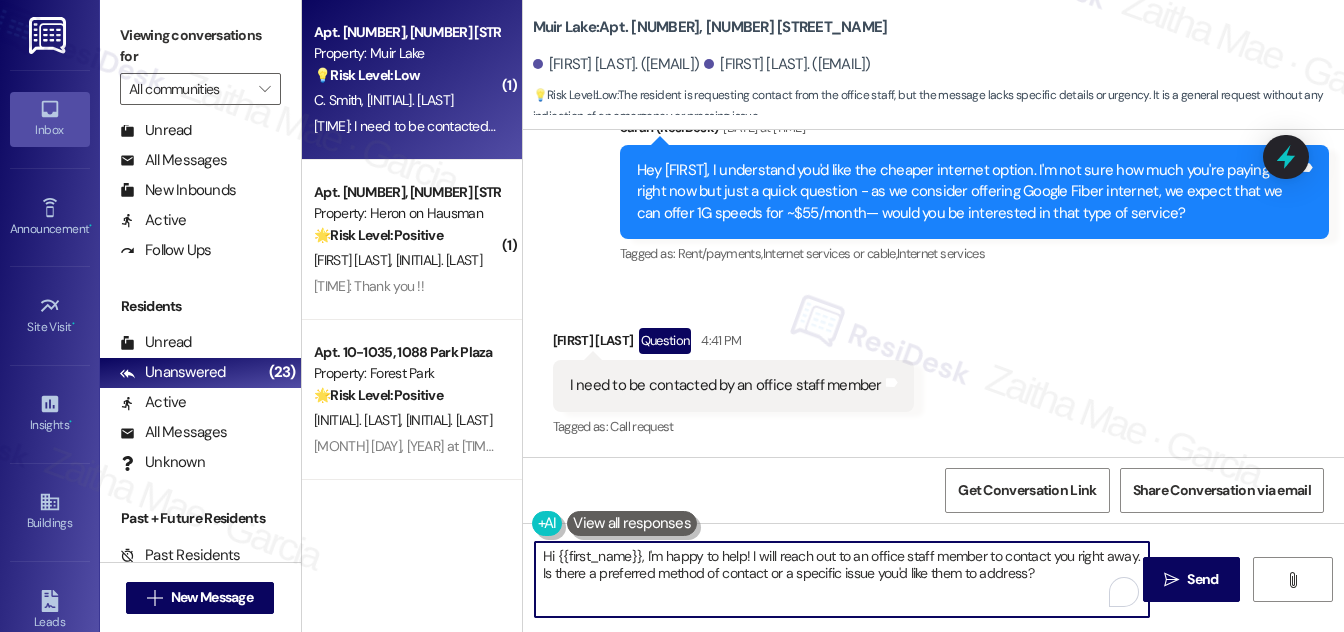 click on "Hi {{first_name}}, I'm happy to help! I will reach out to an office staff member to contact you right away. Is there a preferred method of contact or a specific issue you'd like them to address?" at bounding box center [842, 579] 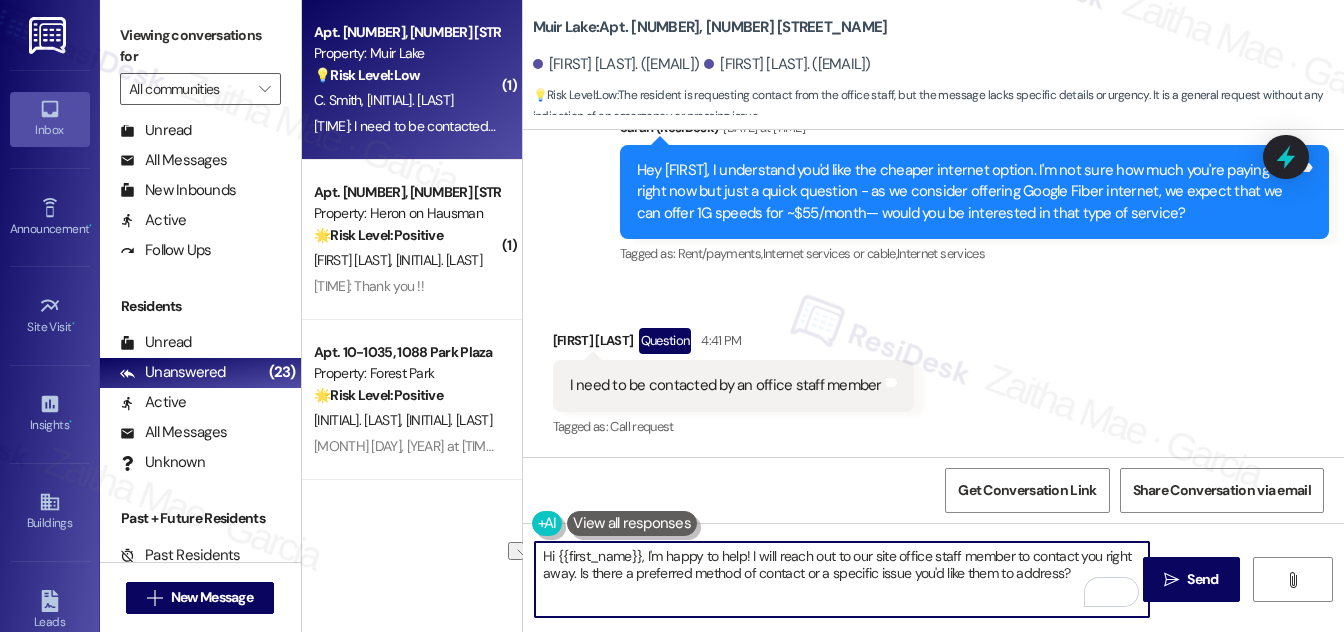 drag, startPoint x: 930, startPoint y: 555, endPoint x: 1013, endPoint y: 551, distance: 83.09633 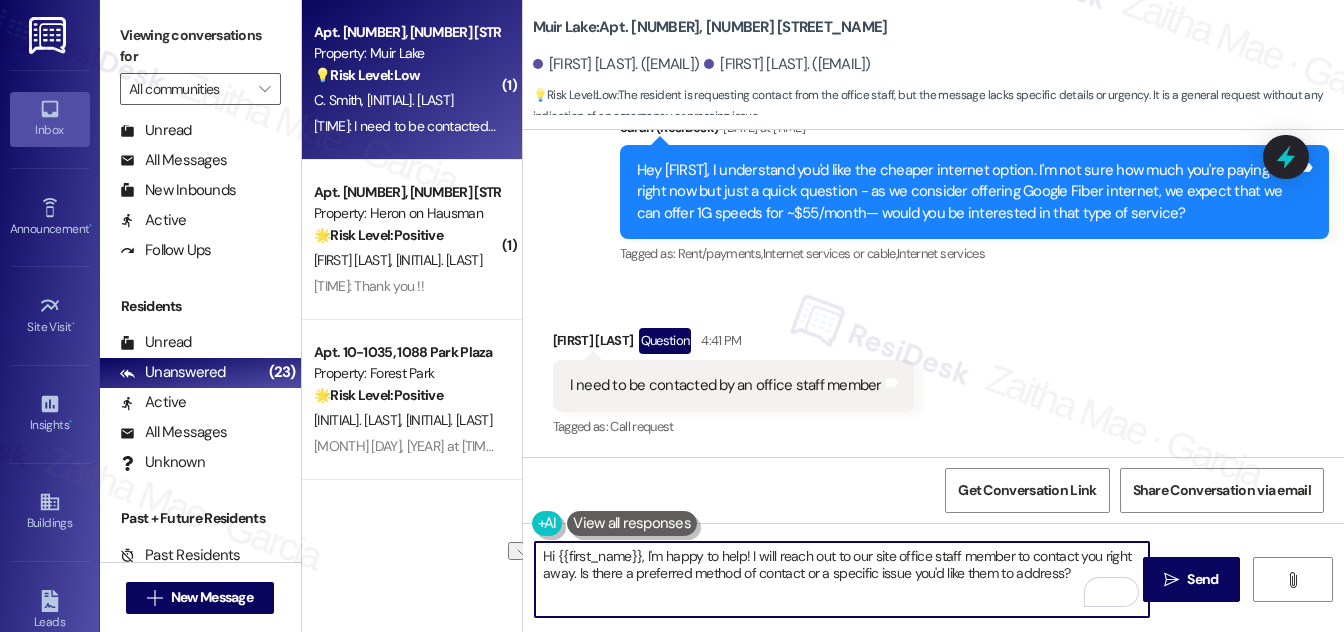 click on "Hi {{first_name}}, I'm happy to help! I will reach out to our site office staff member to contact you right away. Is there a preferred method of contact or a specific issue you'd like them to address?" at bounding box center (842, 579) 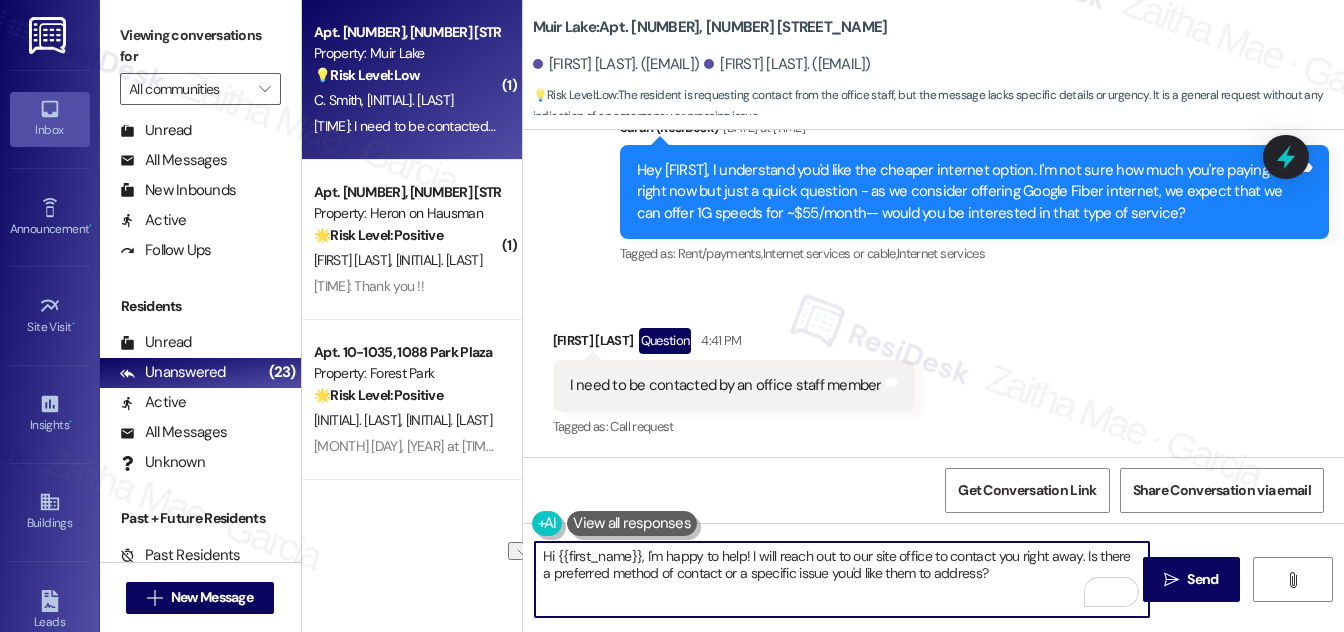 drag, startPoint x: 1076, startPoint y: 560, endPoint x: 1016, endPoint y: 561, distance: 60.00833 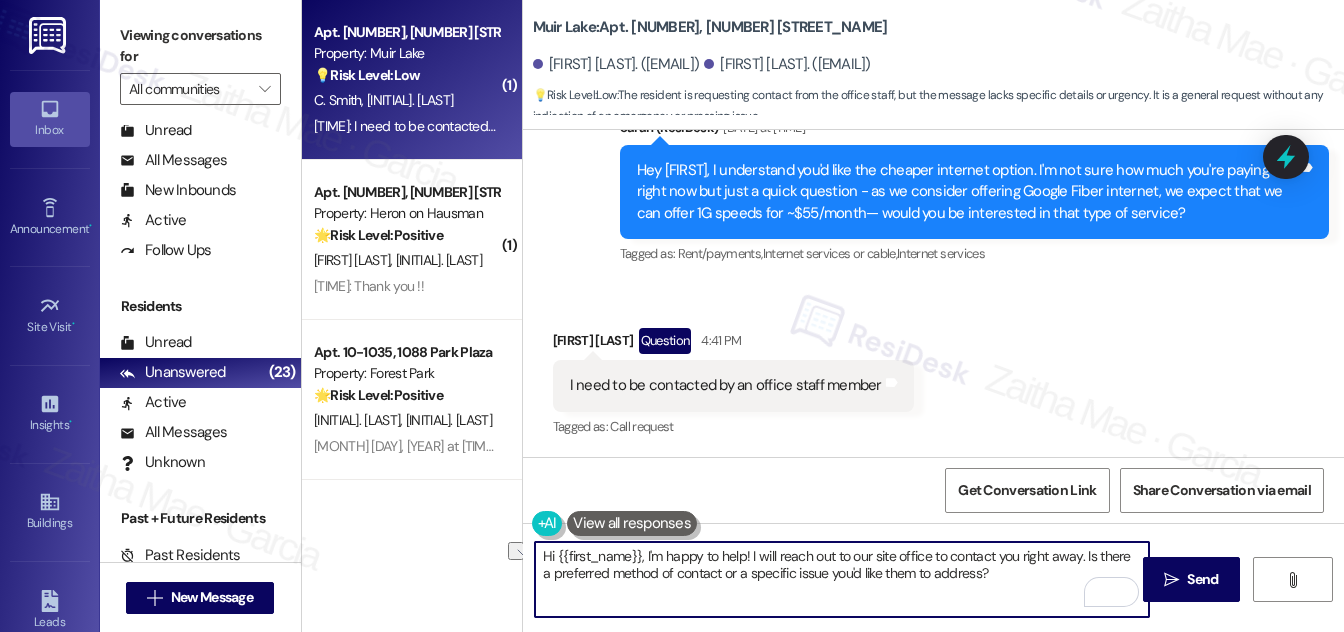 click on "Hi {{first_name}}, I'm happy to help! I will reach out to our site office to contact you right away. Is there a preferred method of contact or a specific issue you'd like them to address?" at bounding box center (842, 579) 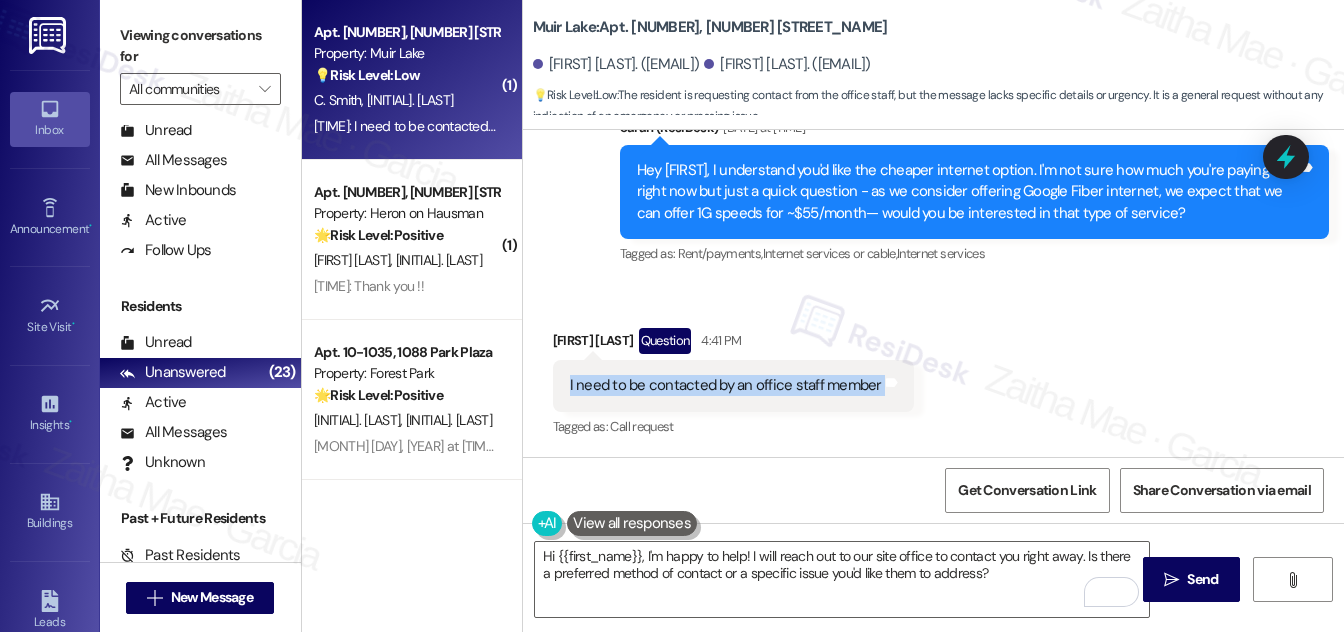 drag, startPoint x: 555, startPoint y: 384, endPoint x: 899, endPoint y: 409, distance: 344.90723 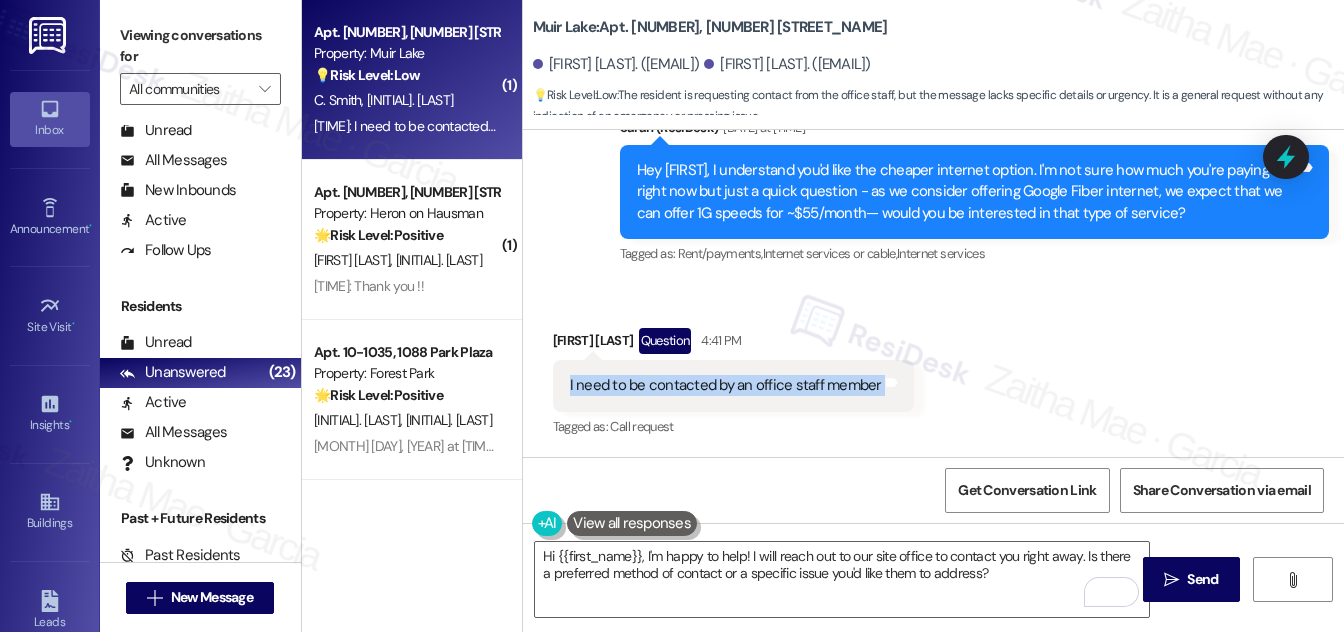 click on "I need to be contacted by an office staff member  Tags and notes" at bounding box center [733, 385] 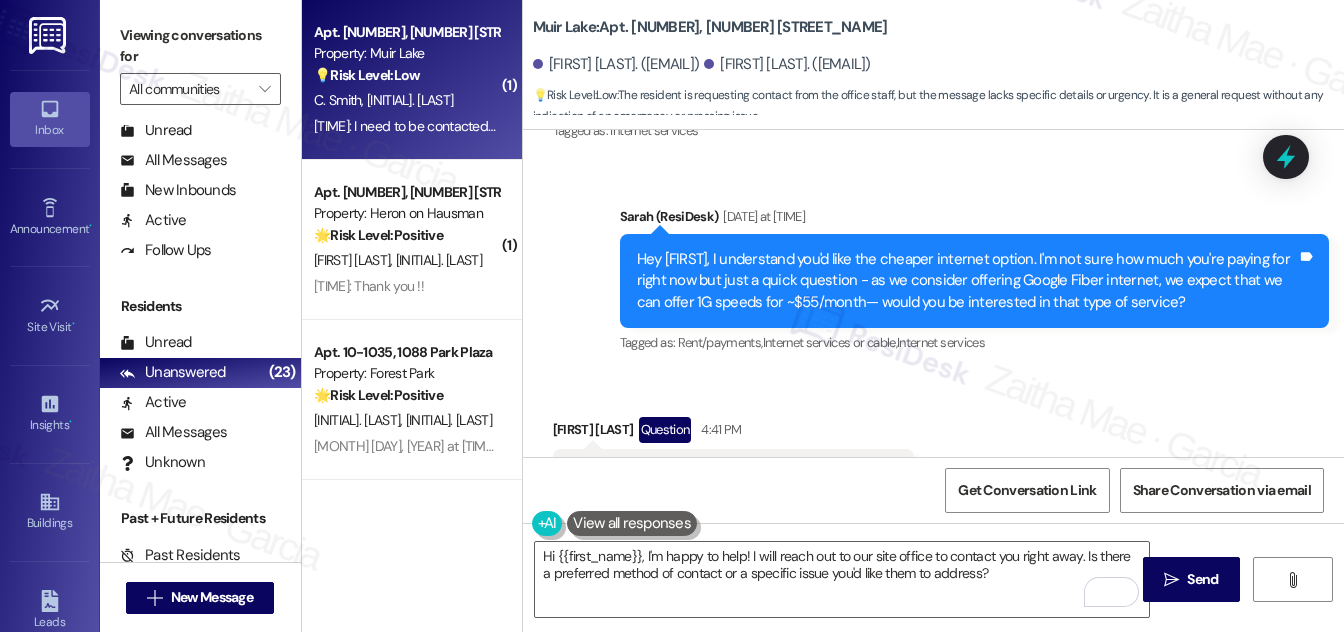 scroll, scrollTop: 5098, scrollLeft: 0, axis: vertical 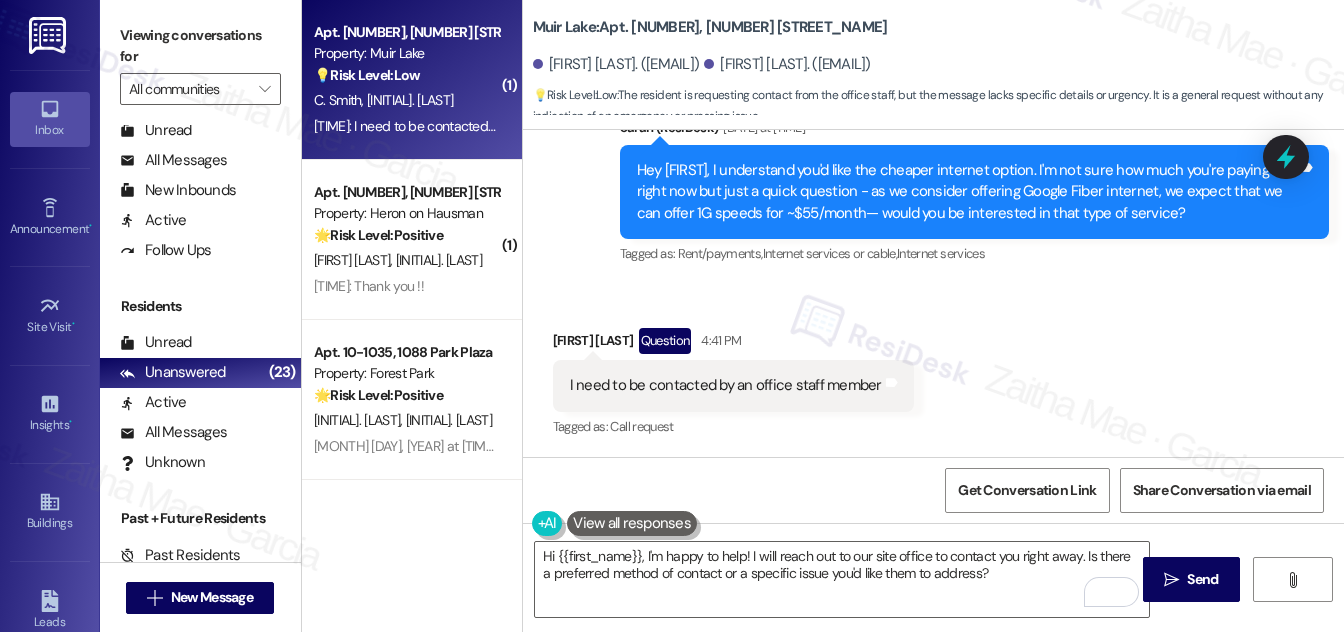 click on "[FIRST] [LAST] [TIME]" at bounding box center (733, 344) 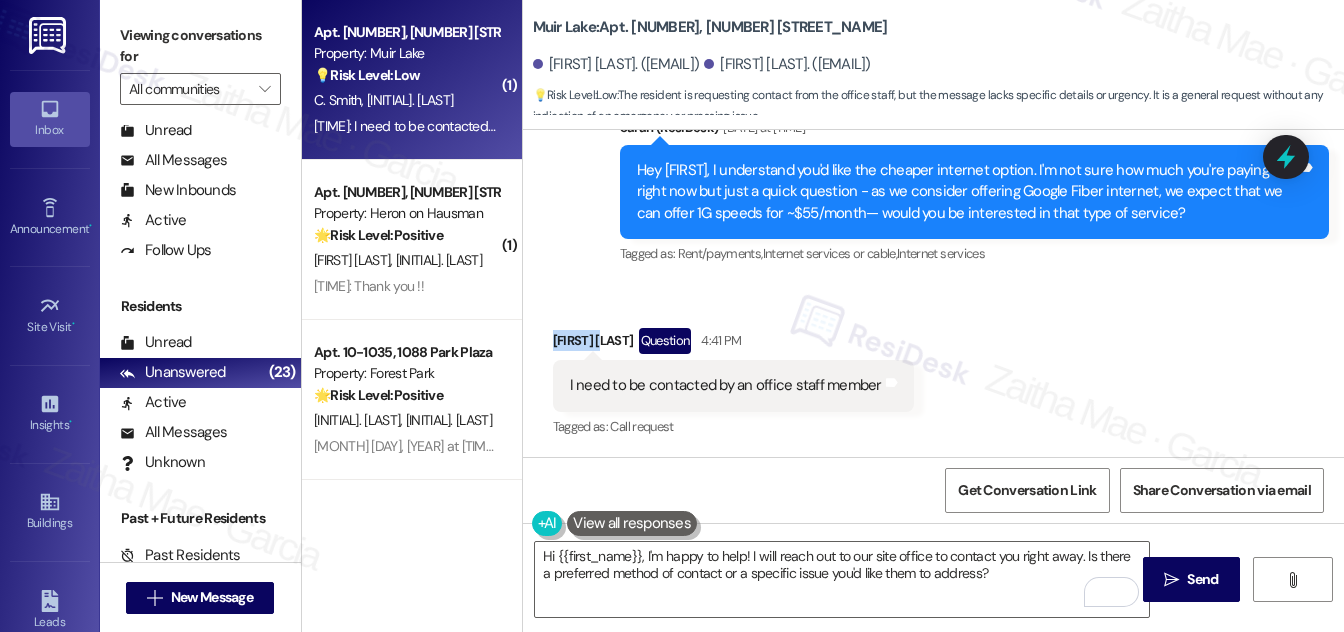 click on "[FIRST] [LAST] [TIME]" at bounding box center [733, 344] 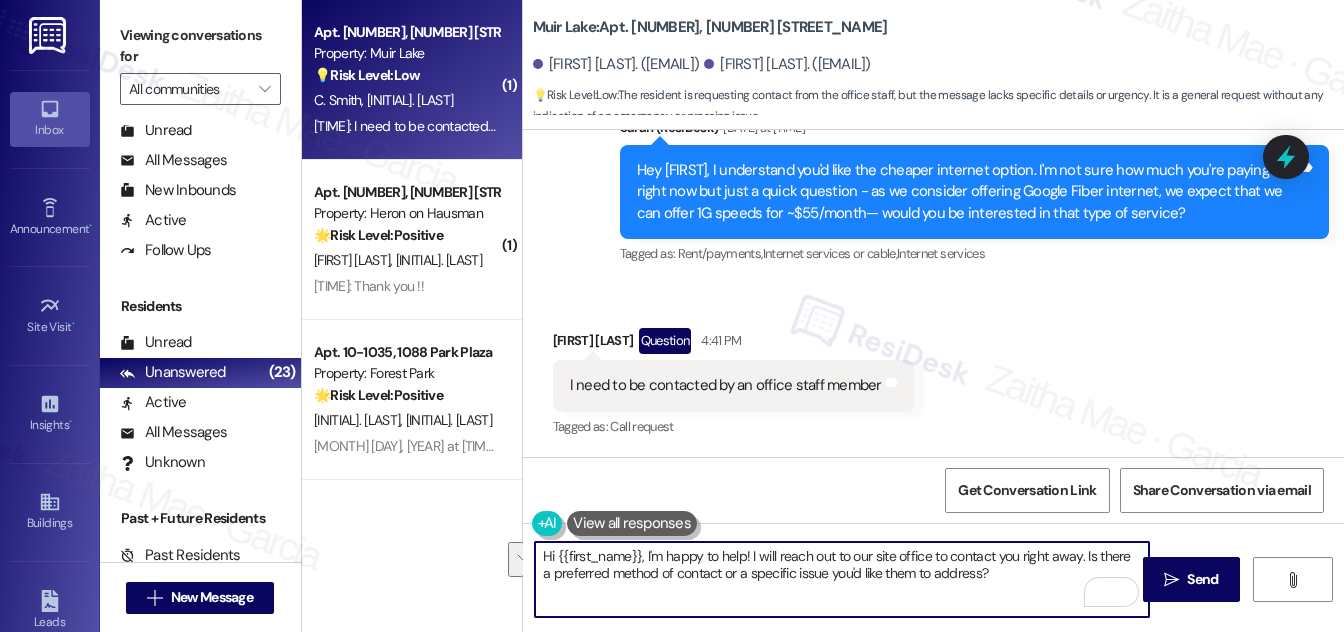 drag, startPoint x: 558, startPoint y: 551, endPoint x: 1018, endPoint y: 583, distance: 461.1117 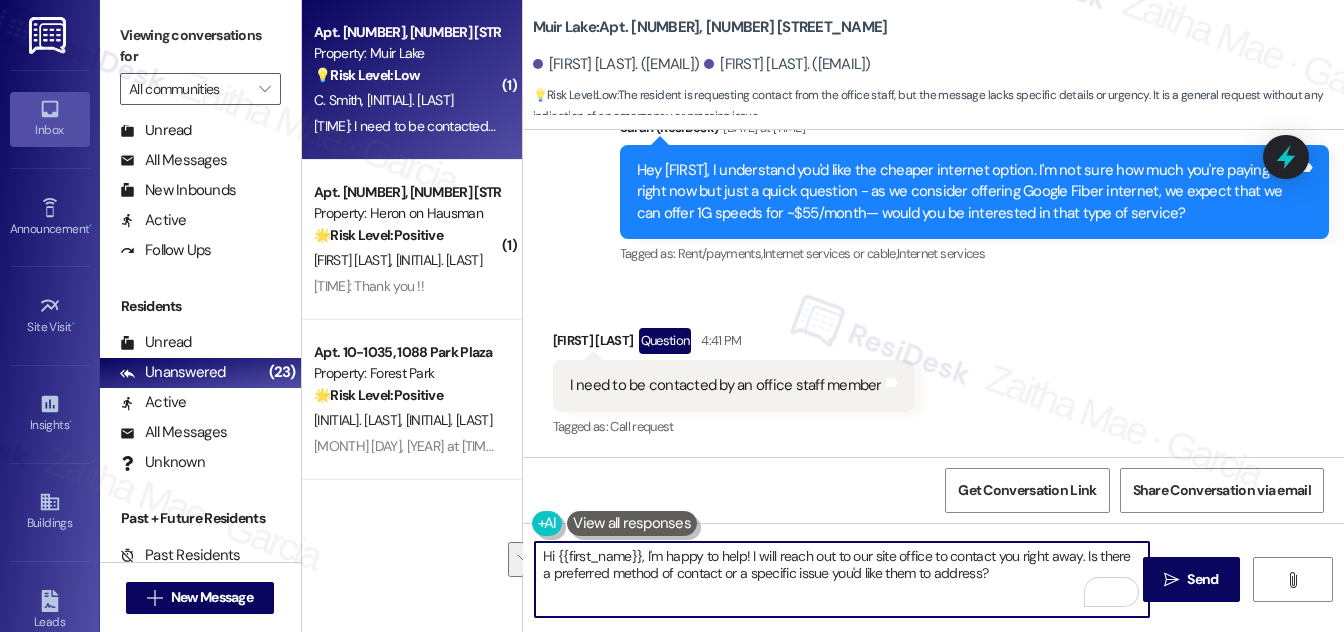 click on "Hi {{first_name}}, I'm happy to help! I will reach out to our site office to contact you right away. Is there a preferred method of contact or a specific issue you'd like them to address?" at bounding box center (842, 579) 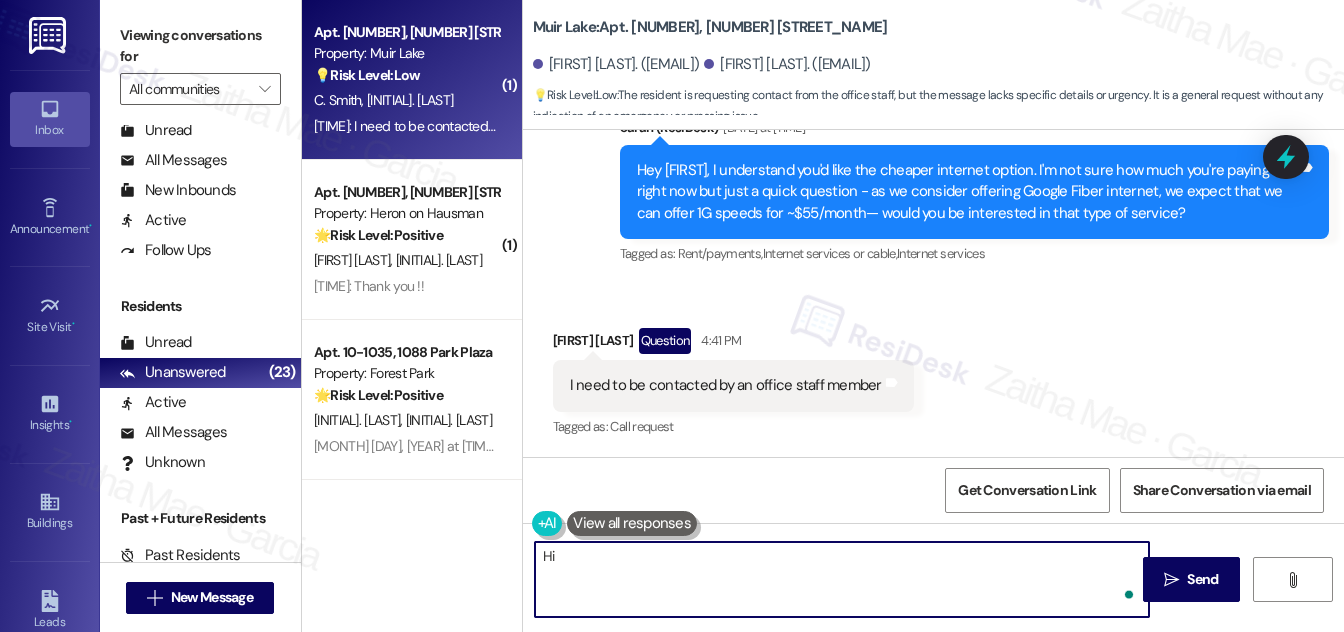 paste on "[FIRST]" 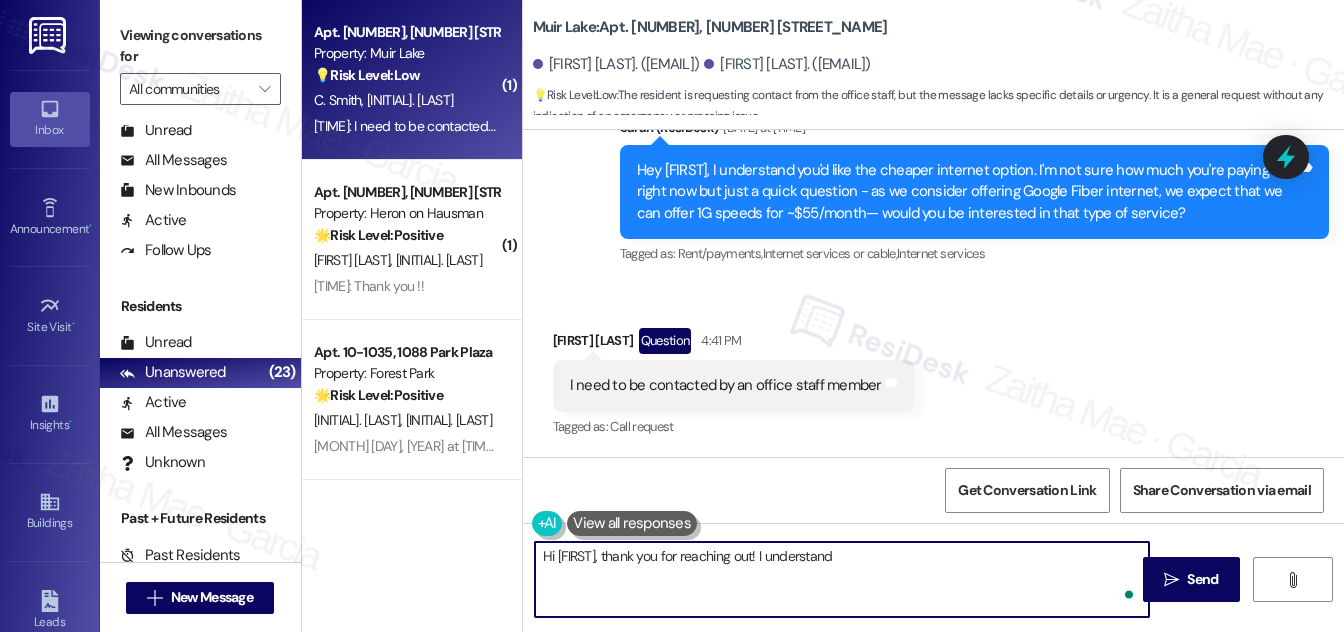 paste on "request to be contacted by an office staff member." 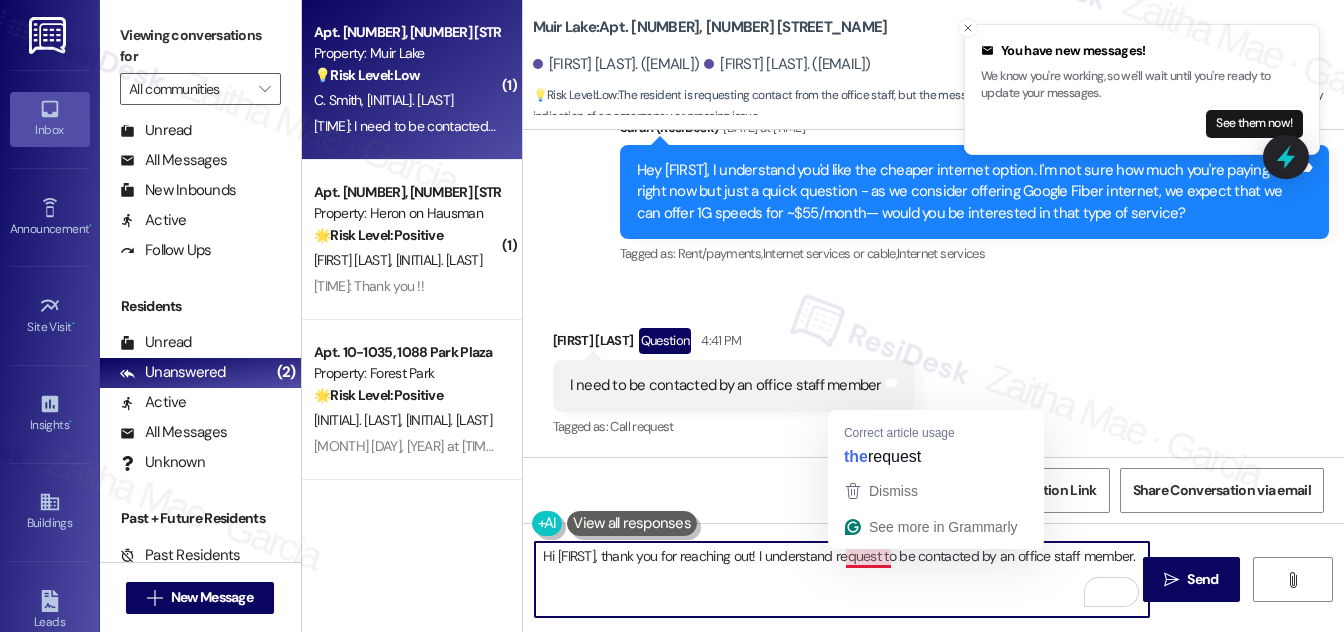 click on "Hi [FIRST], thank you for reaching out! I understand request to be contacted by an office staff member." at bounding box center [842, 579] 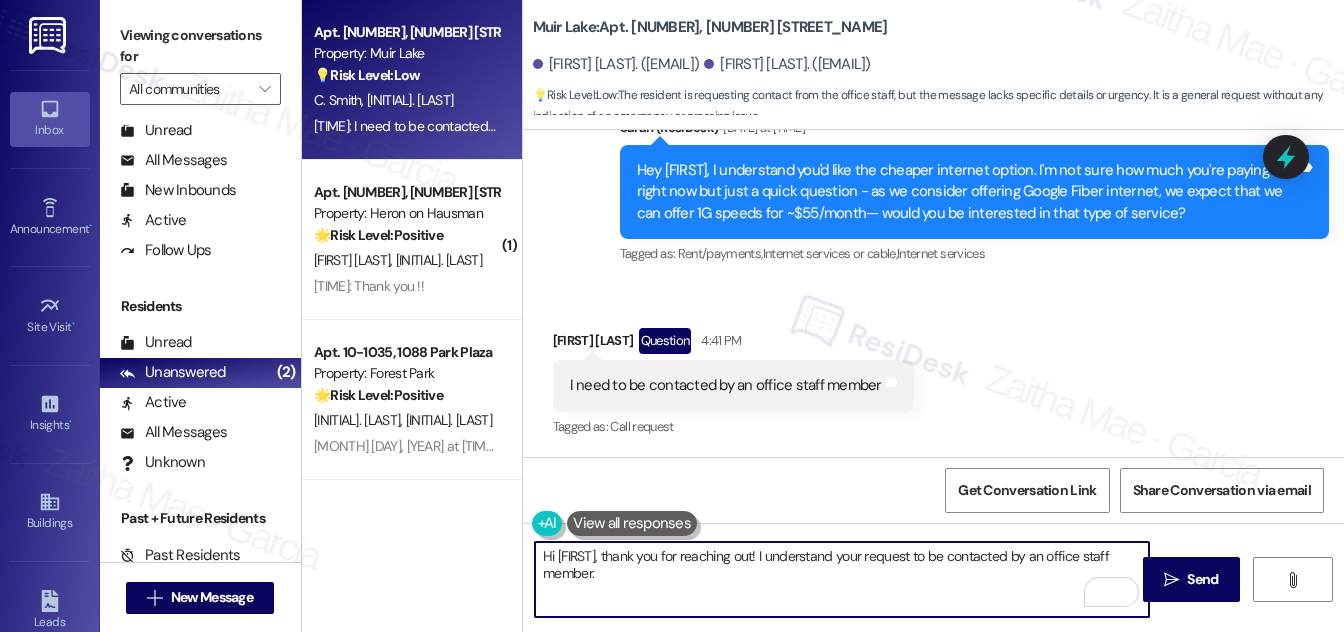 click on "Hi [FIRST], thank you for reaching out! I understand your request to be contacted by an office staff member." at bounding box center (842, 579) 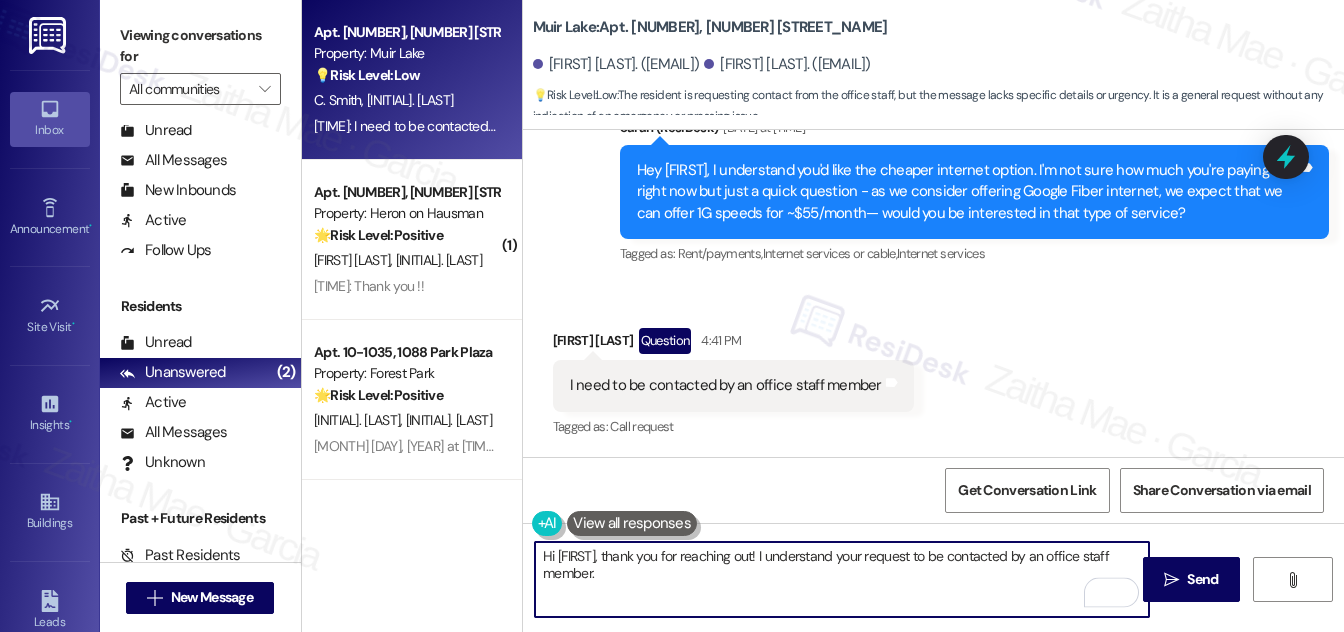 paste on "Could you let me know the reason for your request so I can connect you with the right person?" 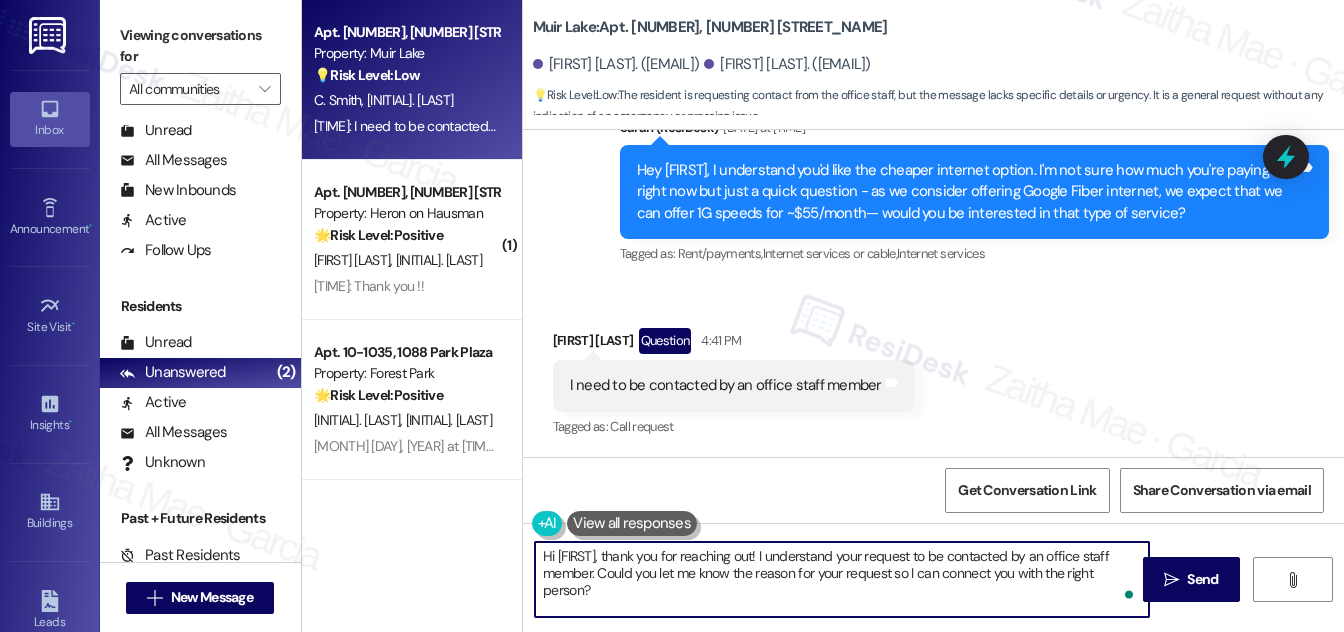 click on "Hi [FIRST], thank you for reaching out! I understand your request to be contacted by an office staff member. Could you let me know the reason for your request so I can connect you with the right person?" at bounding box center (842, 579) 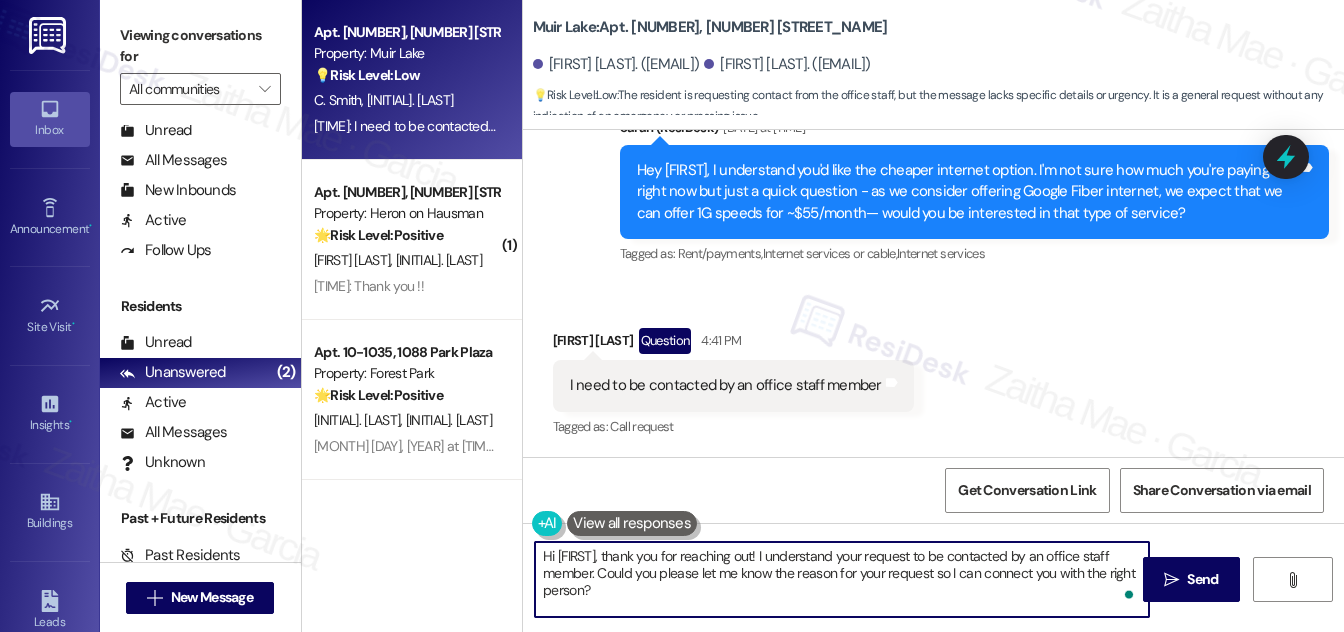 click on "Hi [FIRST], thank you for reaching out! I understand your request to be contacted by an office staff member. Could you please let me know the reason for your request so I can connect you with the right person?" at bounding box center (842, 579) 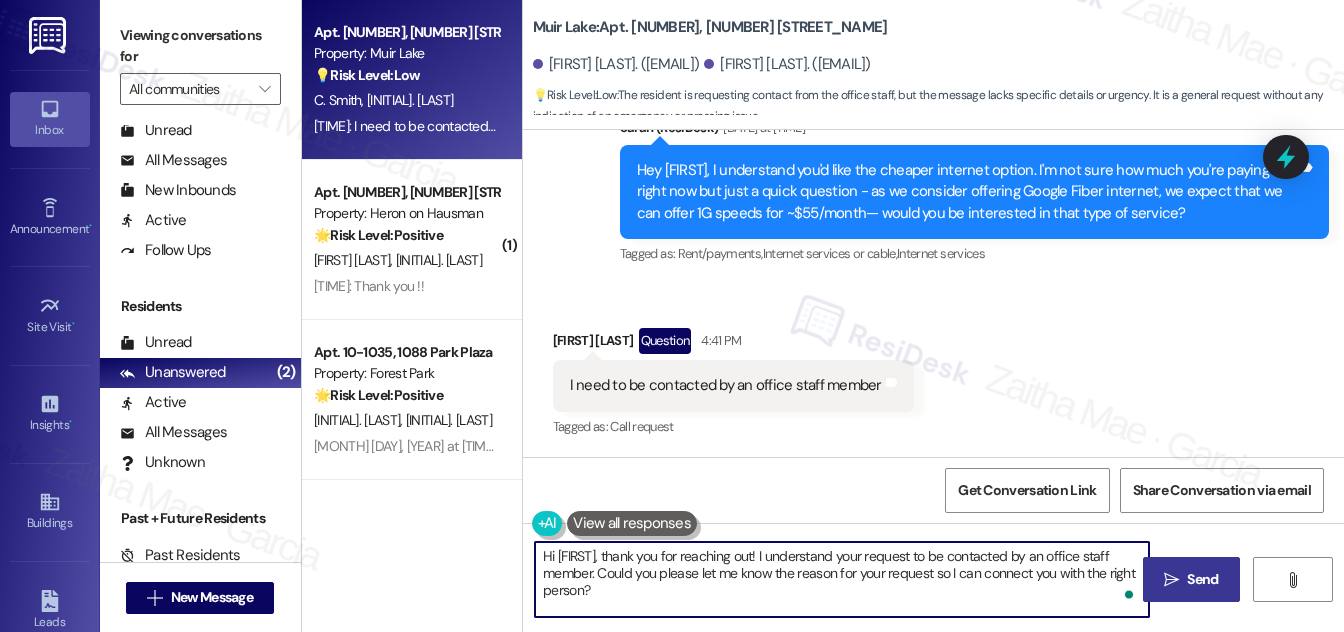 type on "Hi [FIRST], thank you for reaching out! I understand your request to be contacted by an office staff member. Could you please let me know the reason for your request so I can connect you with the right person?" 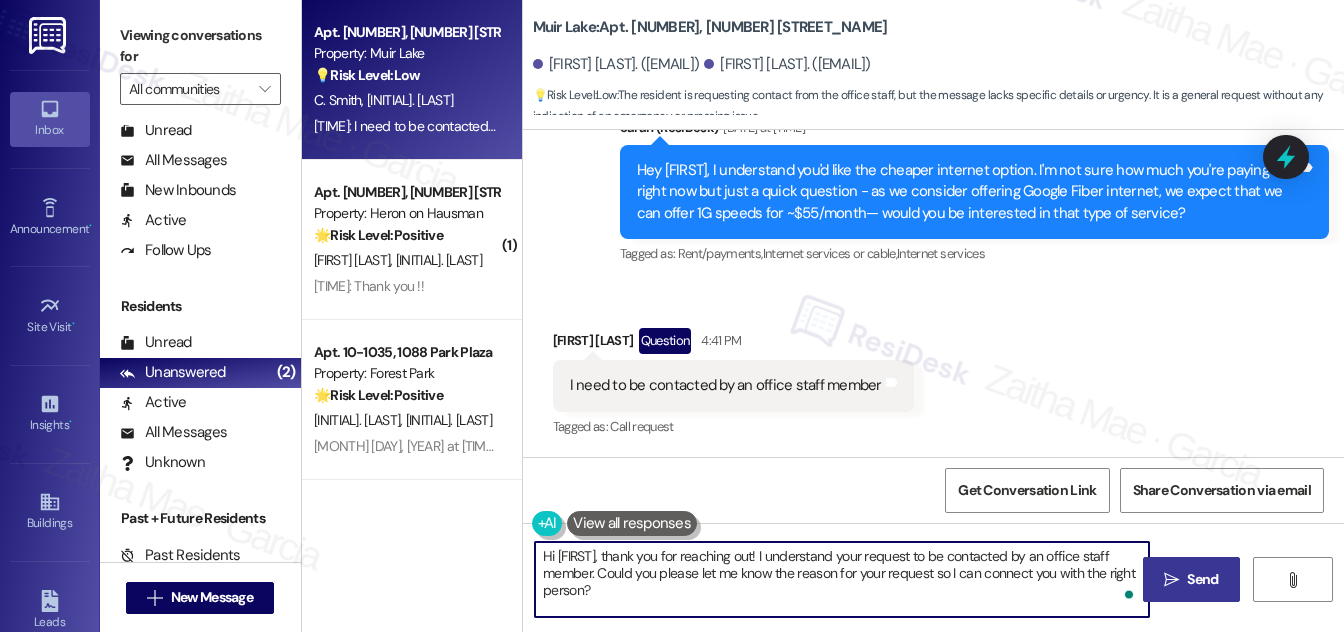 click on " Send" at bounding box center [1191, 579] 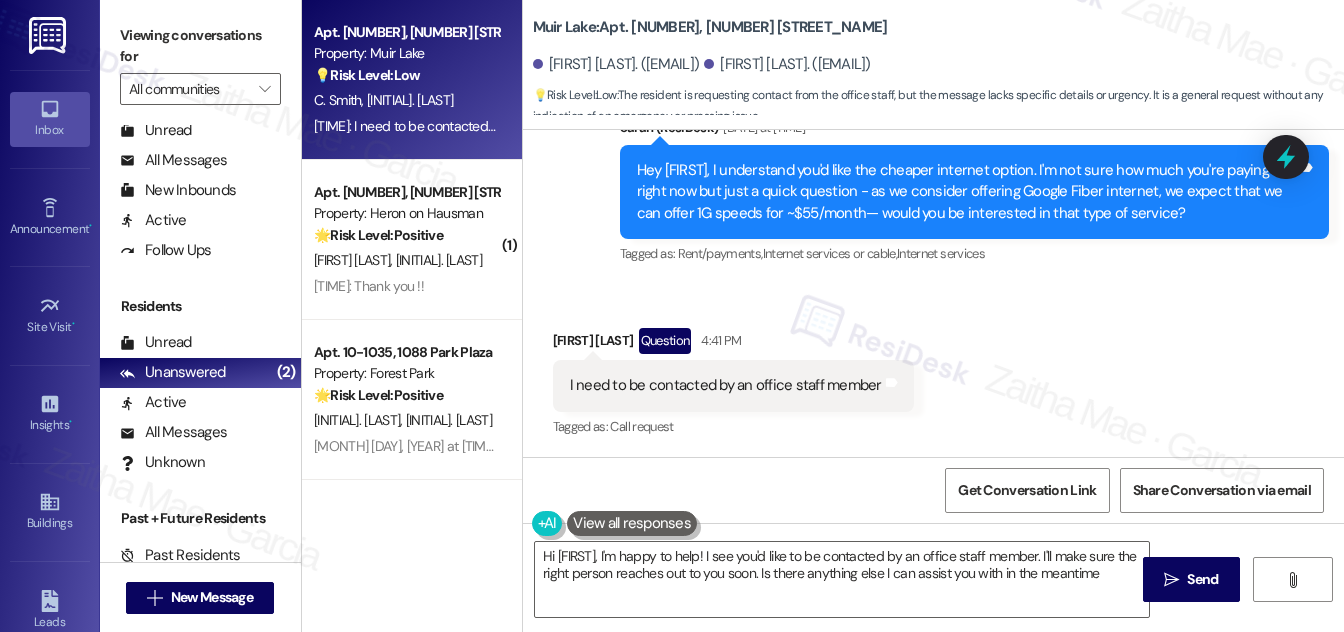 type on "Hi {{first_name}}, I'm happy to help! I see you'd like to be contacted by an office staff member. I'll make sure the right person reaches out to you soon. Is there anything else I can assist you with in the meantime?" 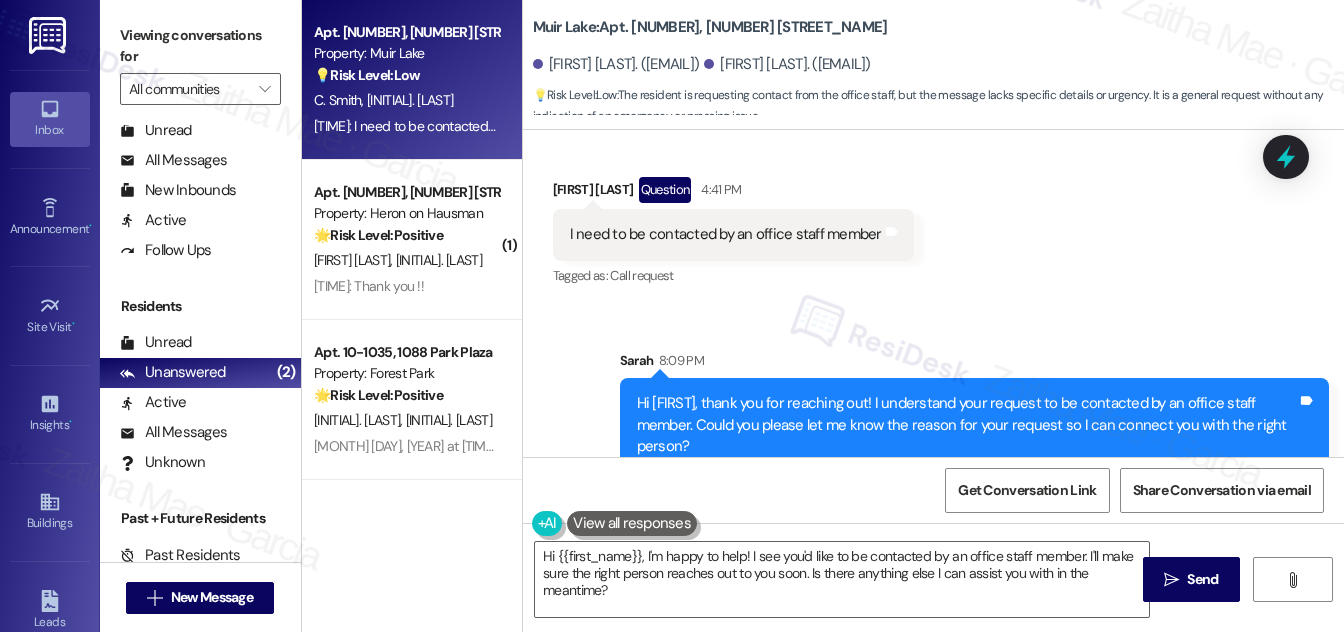 scroll, scrollTop: 5280, scrollLeft: 0, axis: vertical 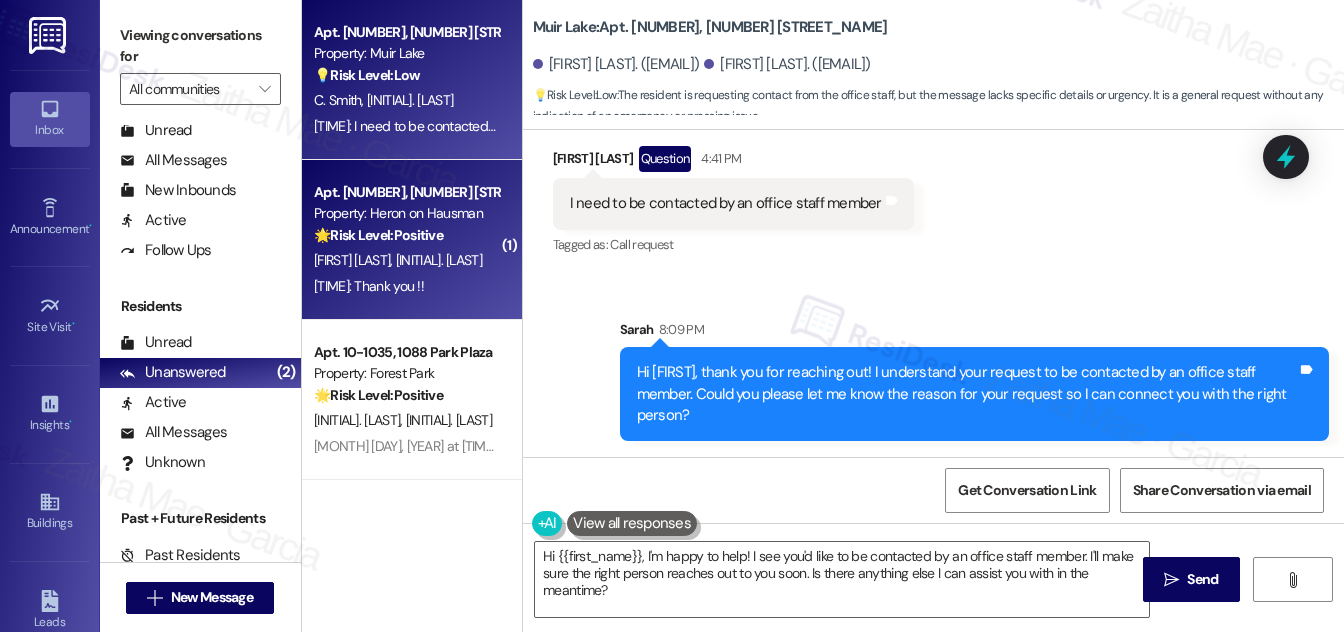 click on "[INITIAL]. [LAST] [INITIAL]. [LAST]" at bounding box center [406, 260] 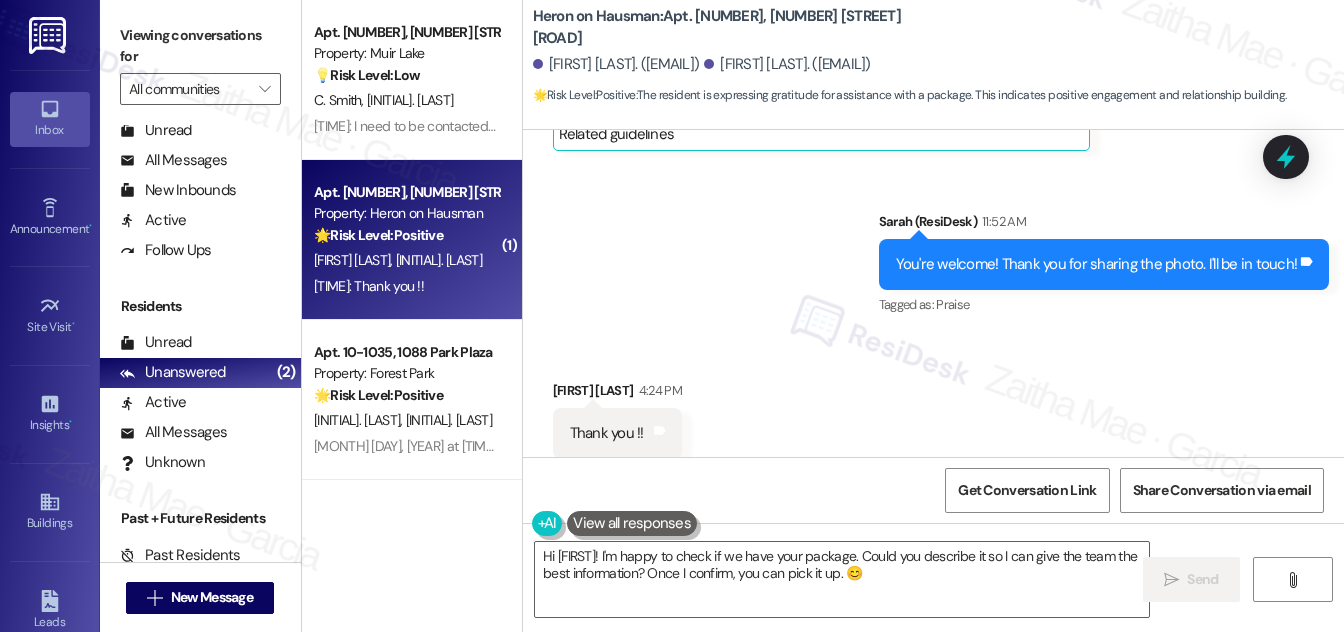 scroll, scrollTop: 6537, scrollLeft: 0, axis: vertical 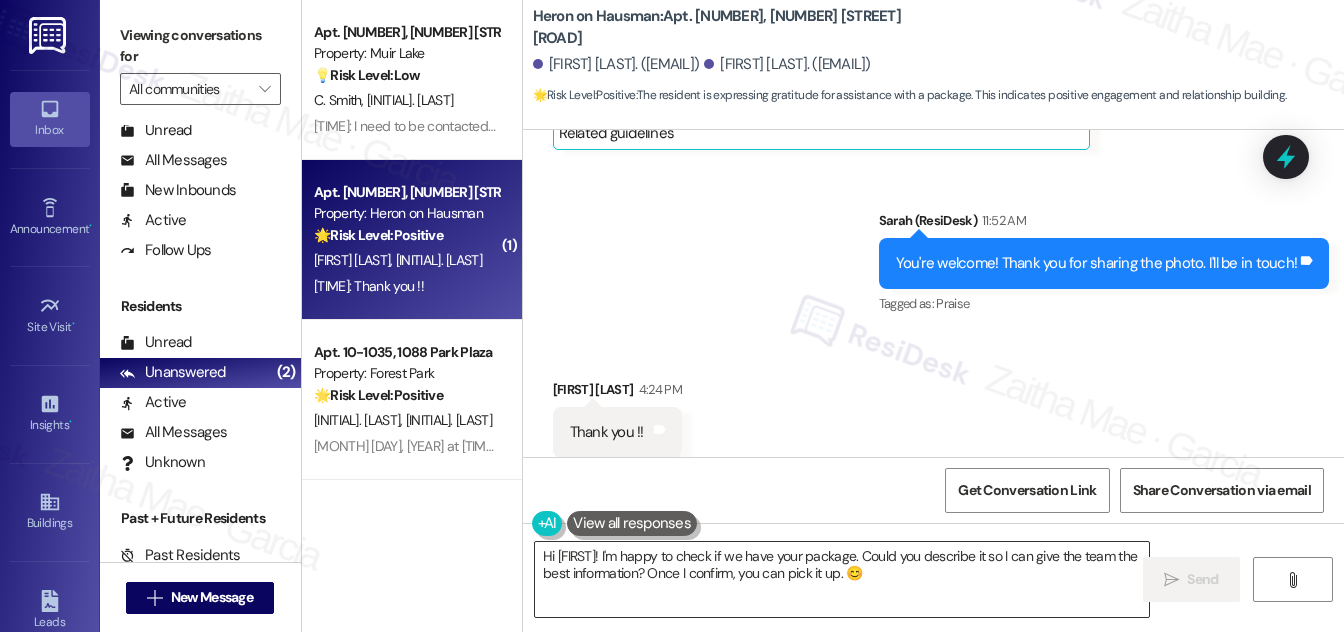 click on "Hi [FIRST]! I'm happy to check if we have your package. Could you describe it so I can give the team the best information? Once I confirm, you can pick it up. 😊" at bounding box center [842, 579] 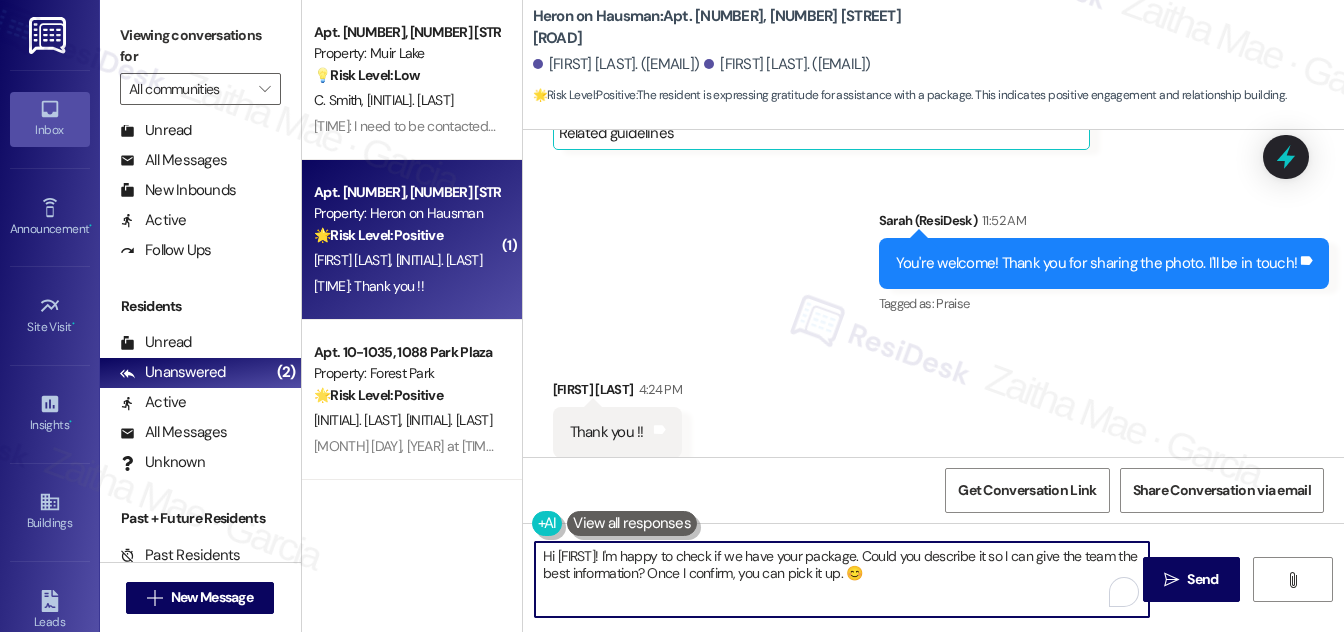 click on "Hi [FIRST]! I'm happy to check if we have your package. Could you describe it so I can give the team the best information? Once I confirm, you can pick it up. 😊" at bounding box center [842, 579] 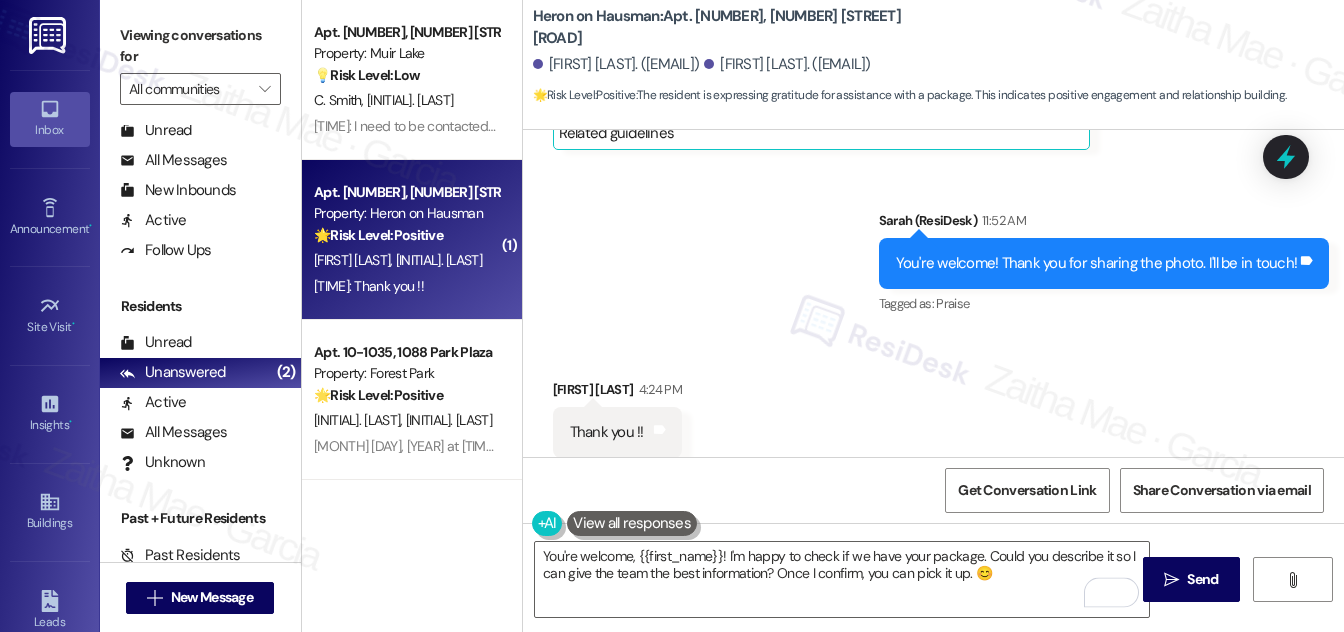 click on "[FIRST] [LAST] [TIME]" at bounding box center [617, 393] 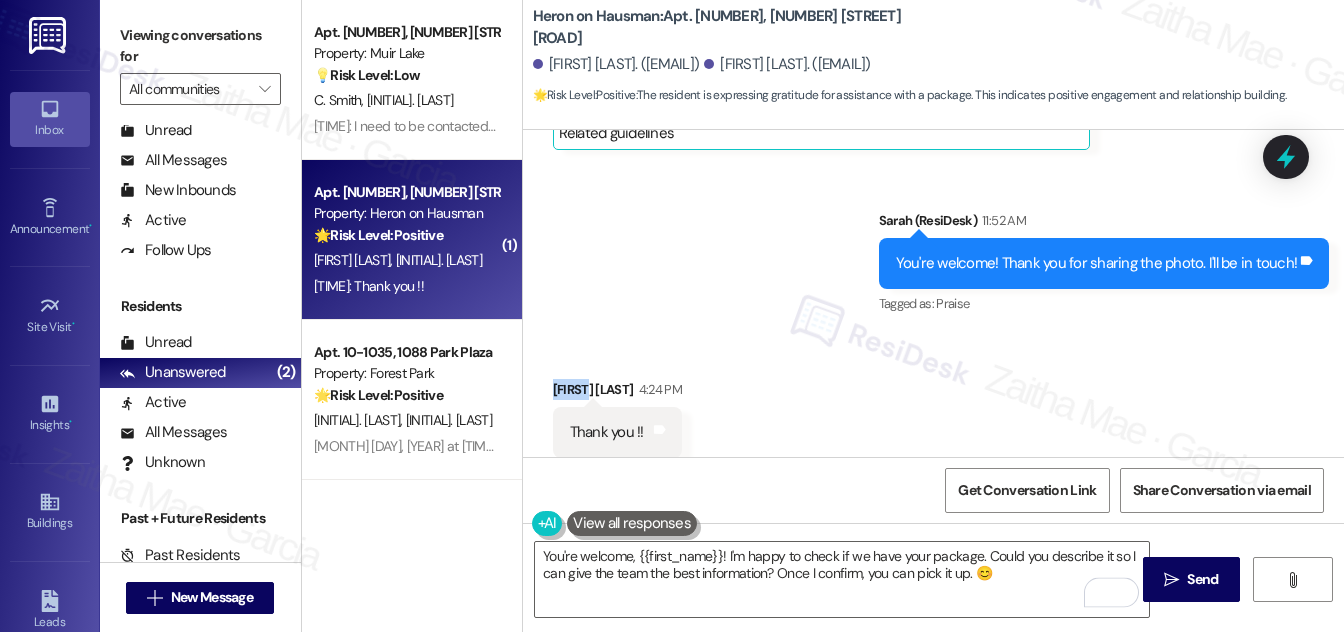 click on "[FIRST] [LAST] [TIME]" at bounding box center [617, 393] 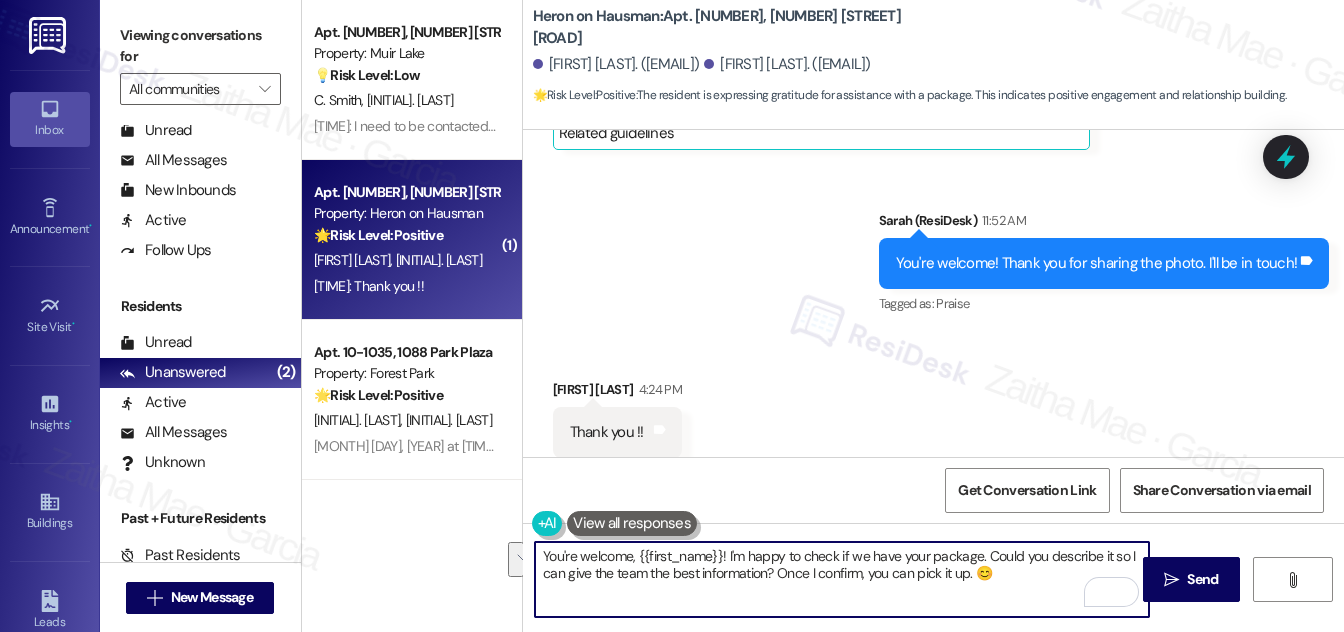 drag, startPoint x: 635, startPoint y: 558, endPoint x: 992, endPoint y: 610, distance: 360.76724 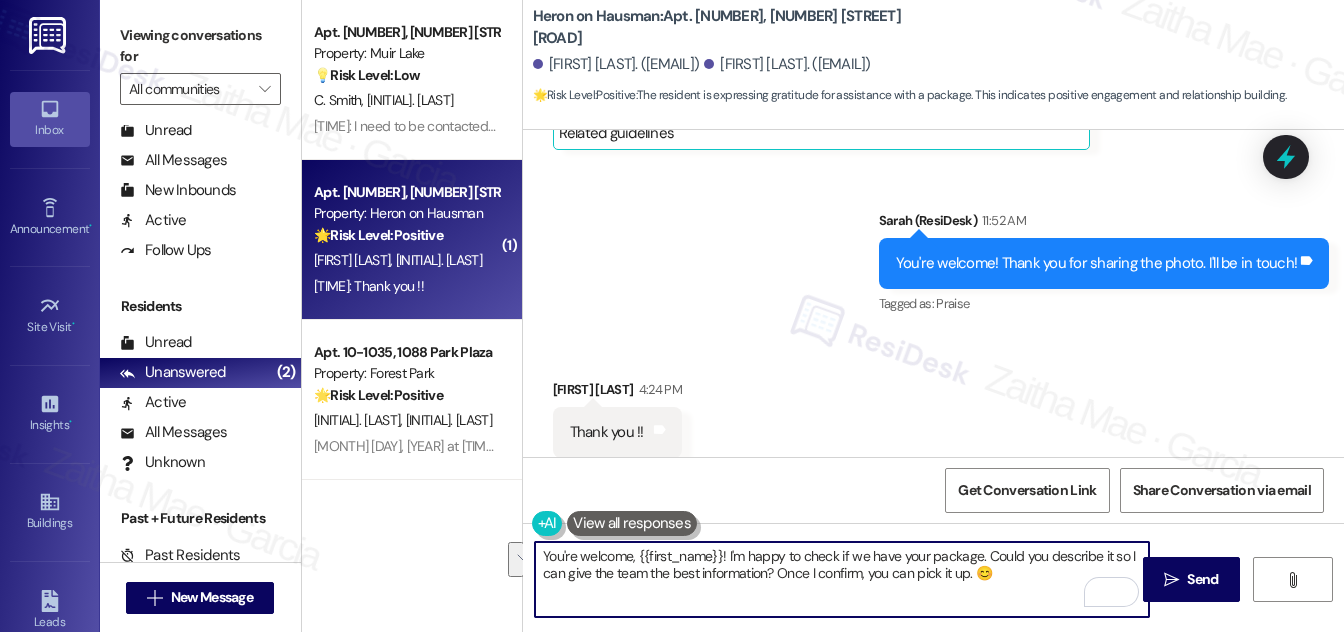 click on "You're welcome, {{first_name}}! I'm happy to check if we have your package. Could you describe it so I can give the team the best information? Once I confirm, you can pick it up. 😊" at bounding box center (842, 579) 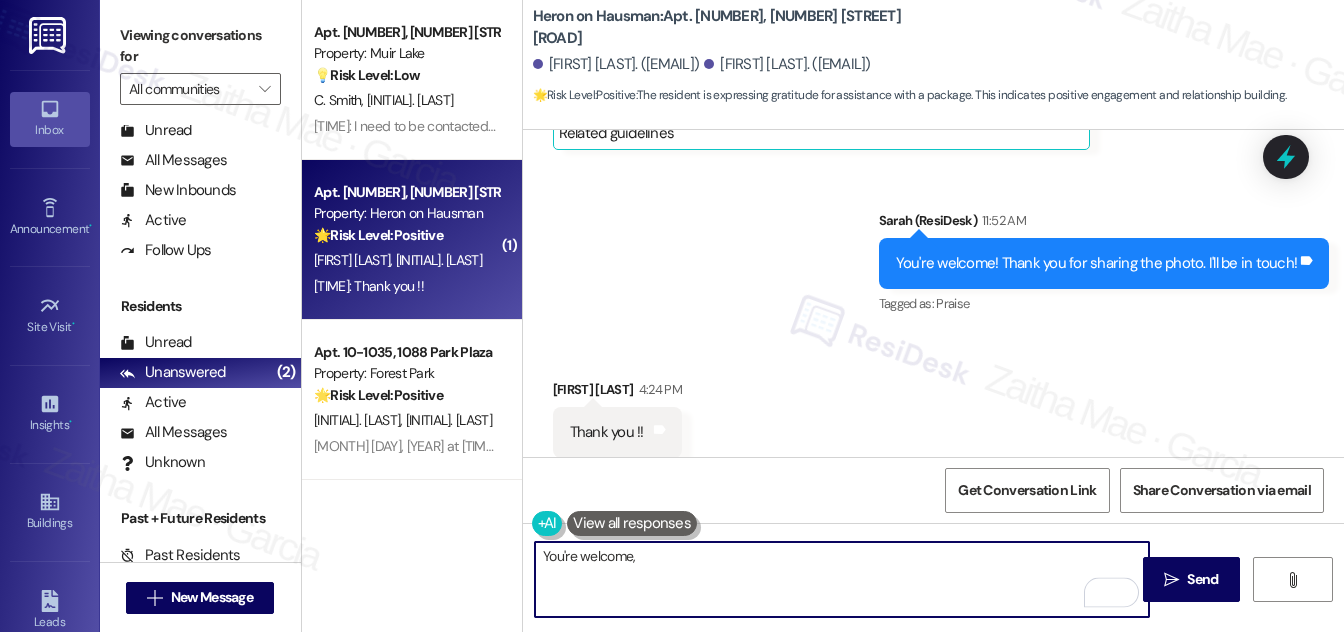 paste on "[FIRST]" 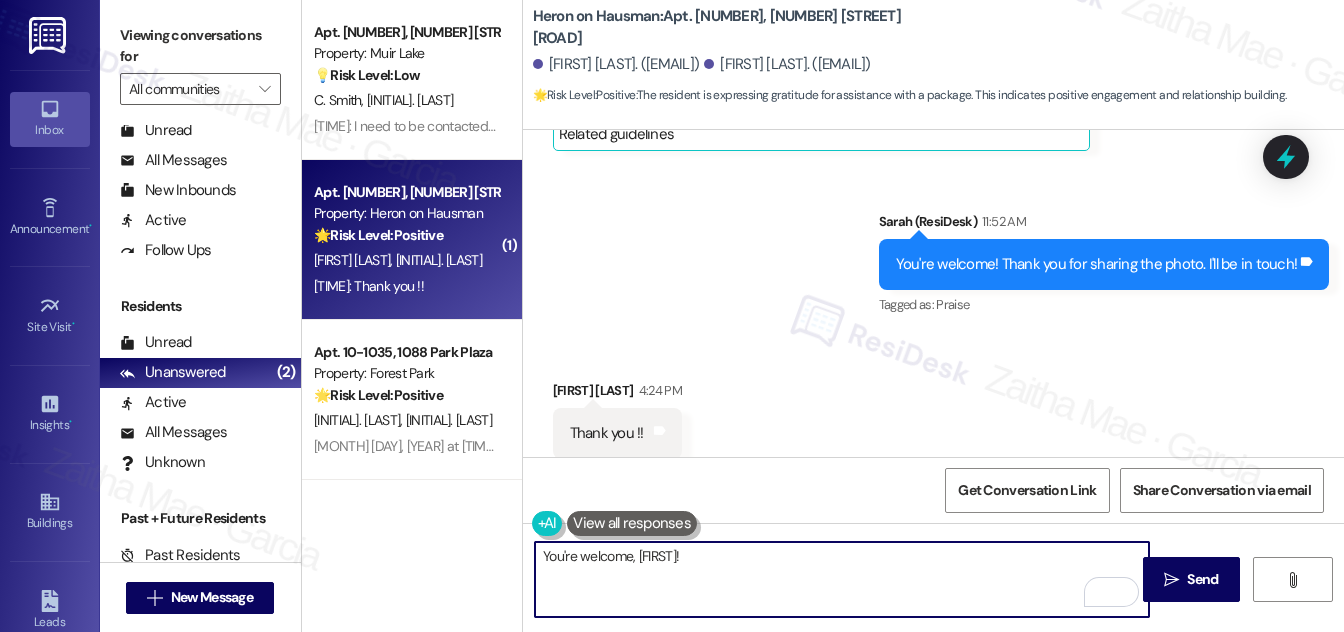 scroll, scrollTop: 6537, scrollLeft: 0, axis: vertical 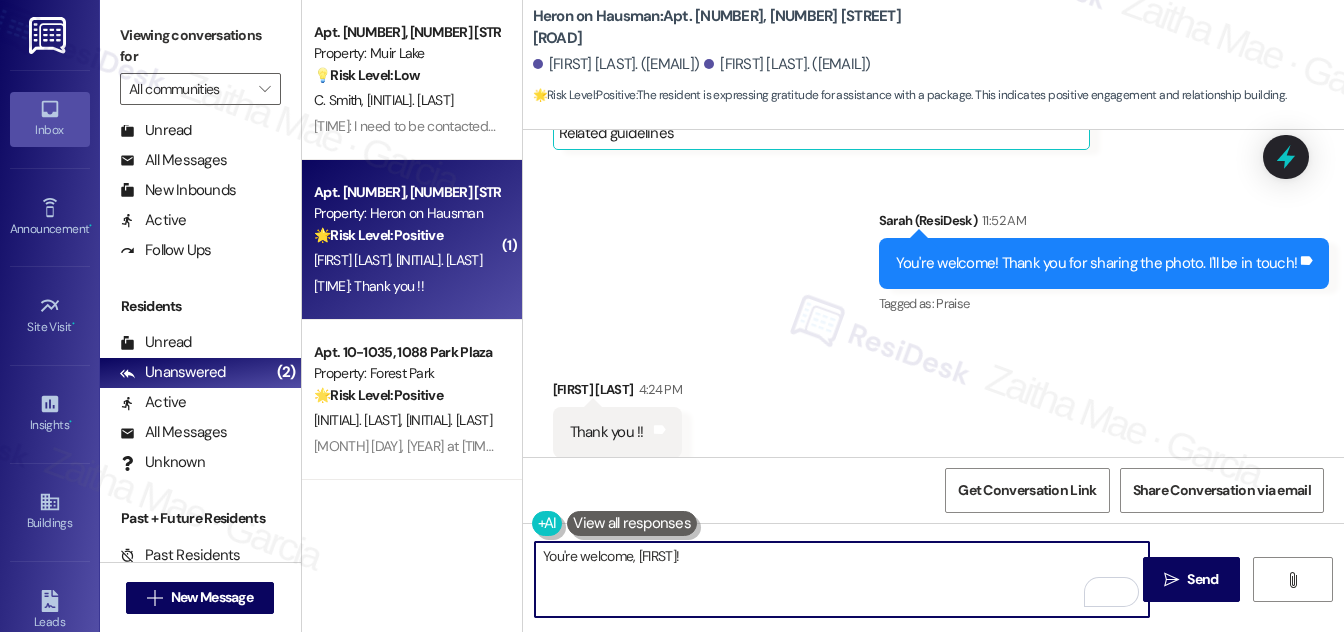 drag, startPoint x: 559, startPoint y: 555, endPoint x: 752, endPoint y: 574, distance: 193.93298 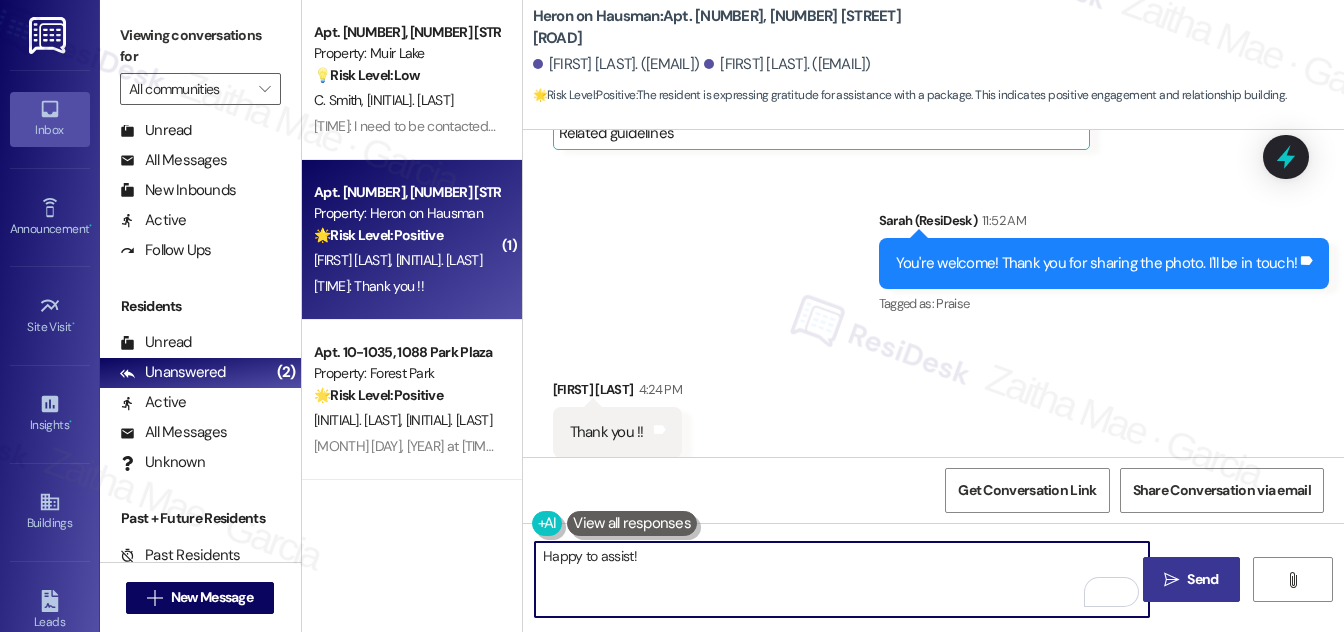 type on "Happy to assist!" 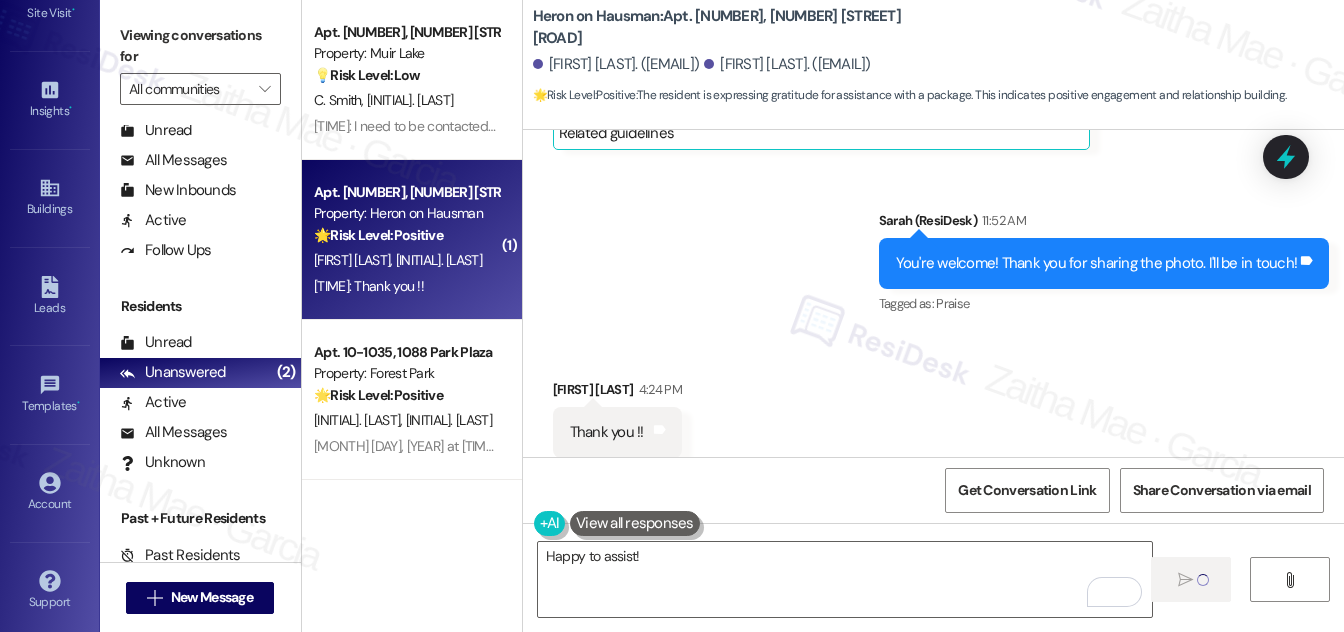 scroll, scrollTop: 314, scrollLeft: 0, axis: vertical 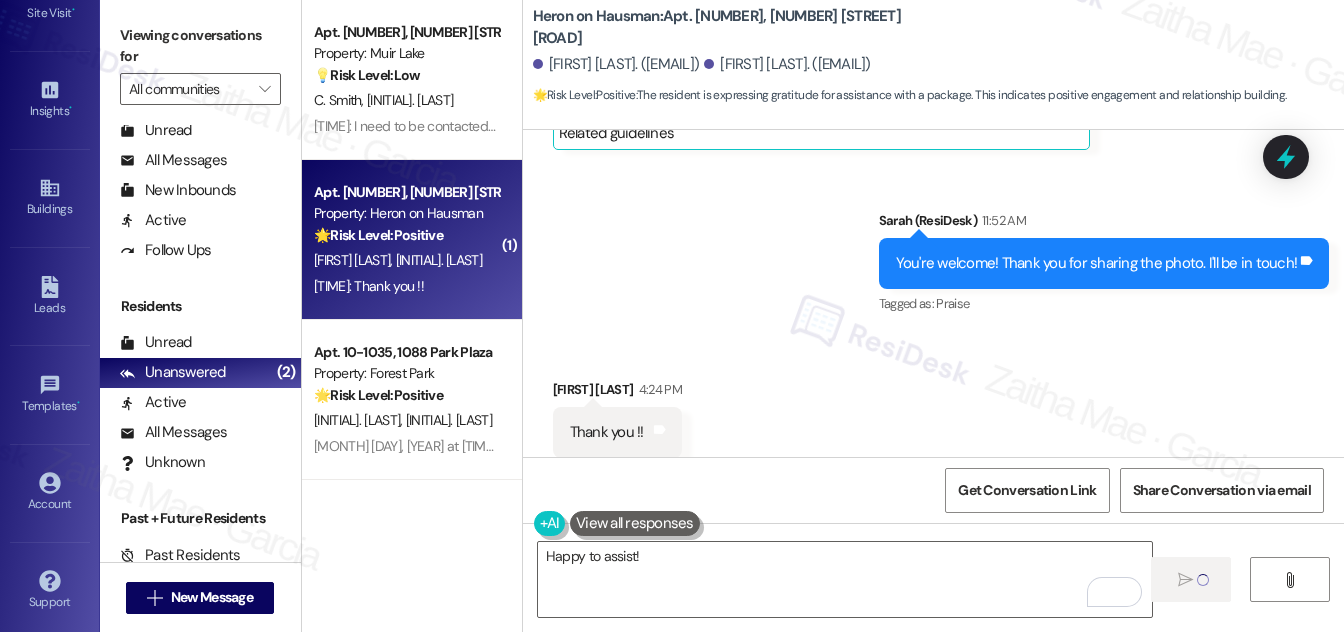 type 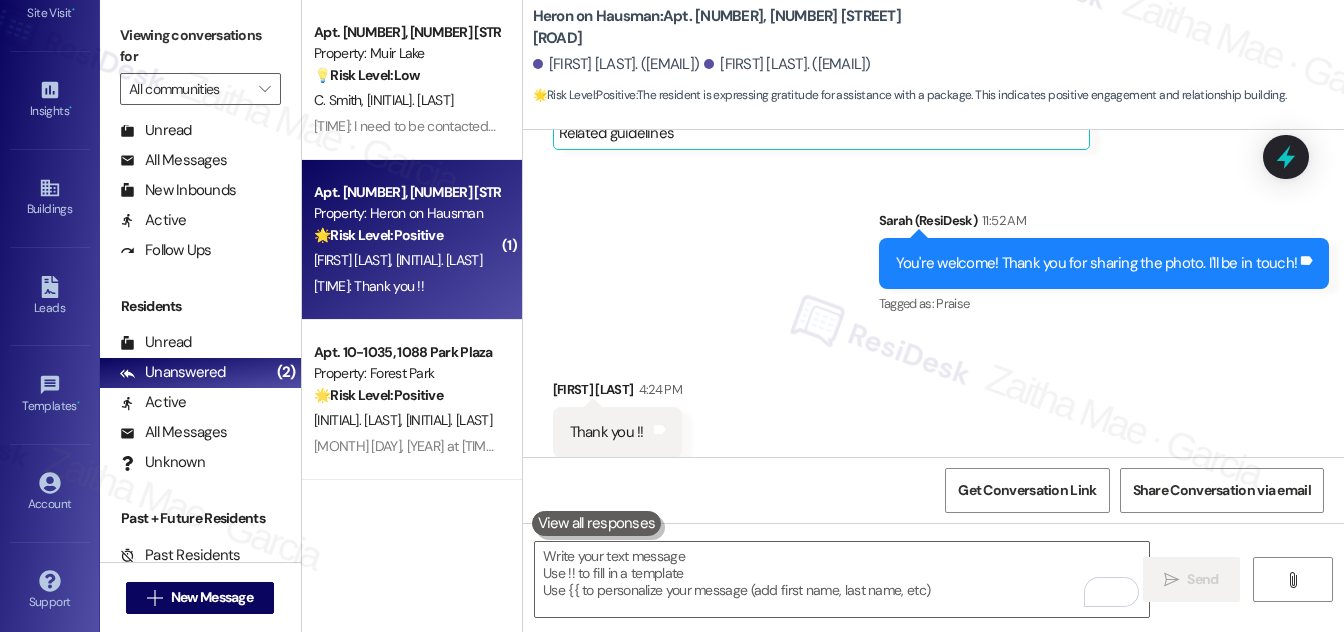 scroll, scrollTop: 6536, scrollLeft: 0, axis: vertical 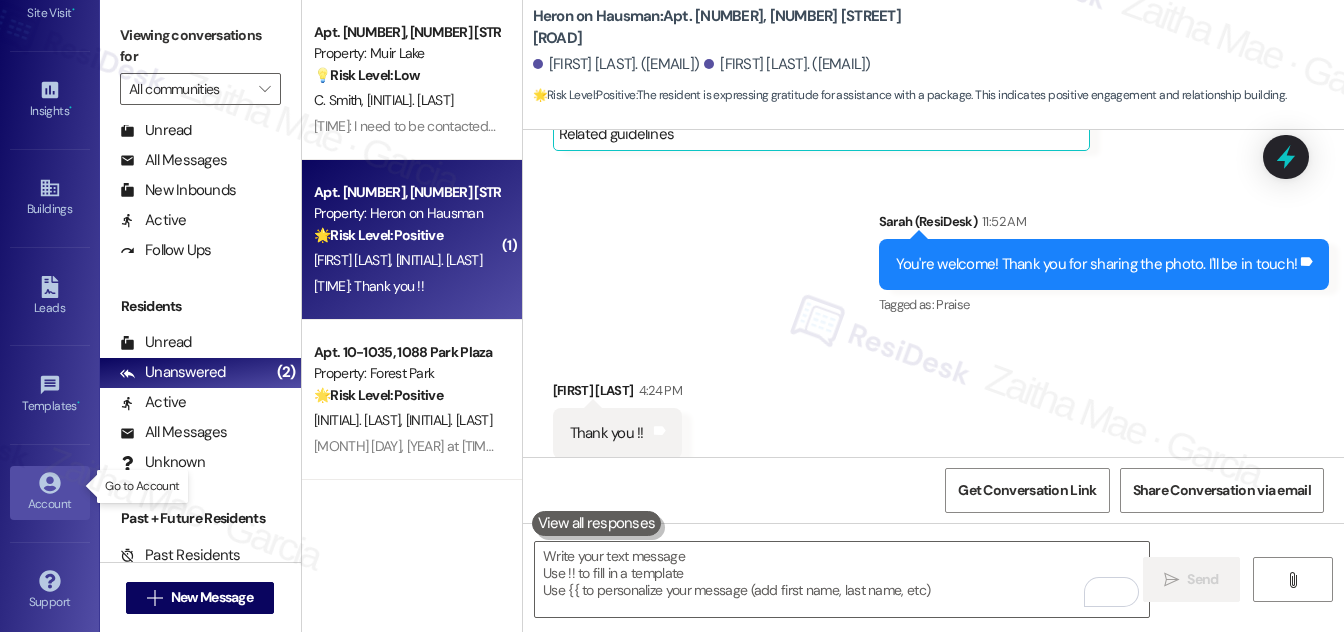 click on "Account" at bounding box center [50, 504] 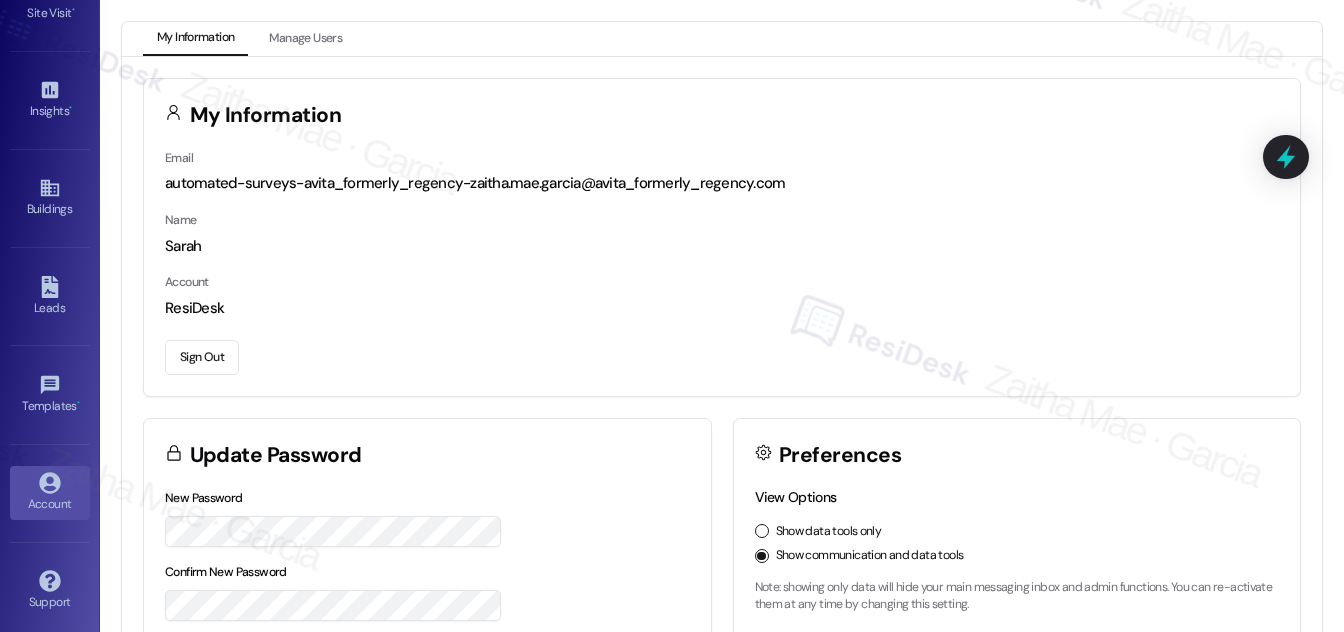 click on "Sign Out" at bounding box center [202, 357] 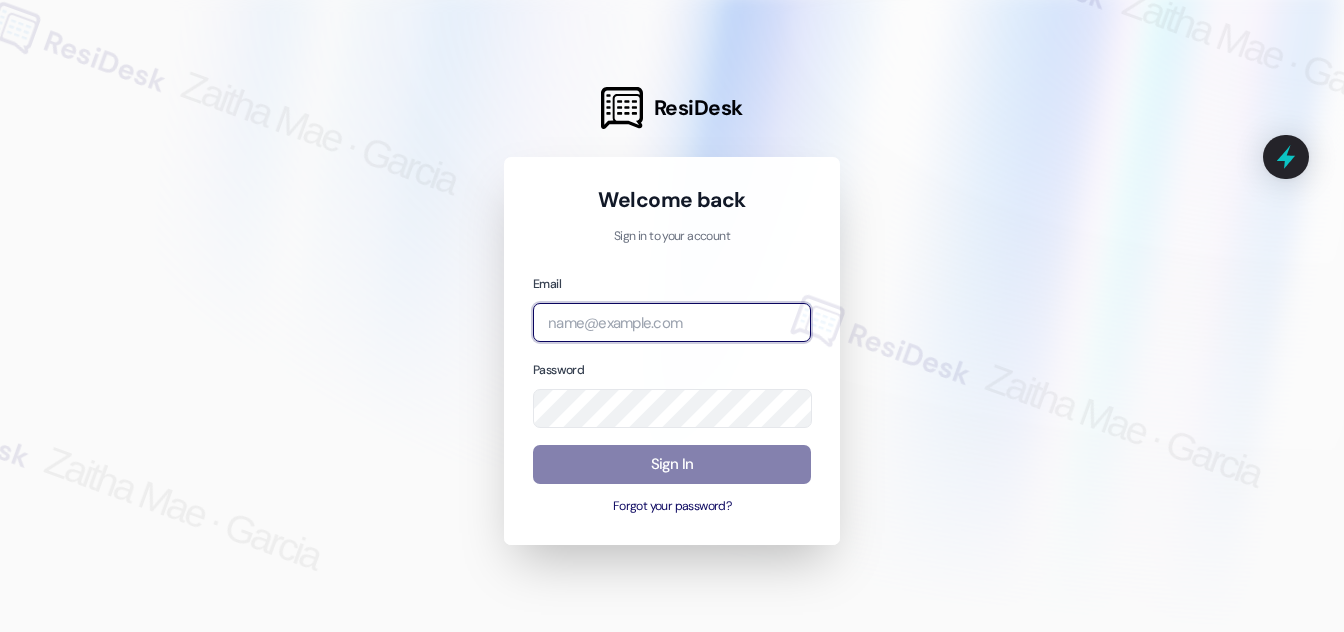 click at bounding box center (672, 322) 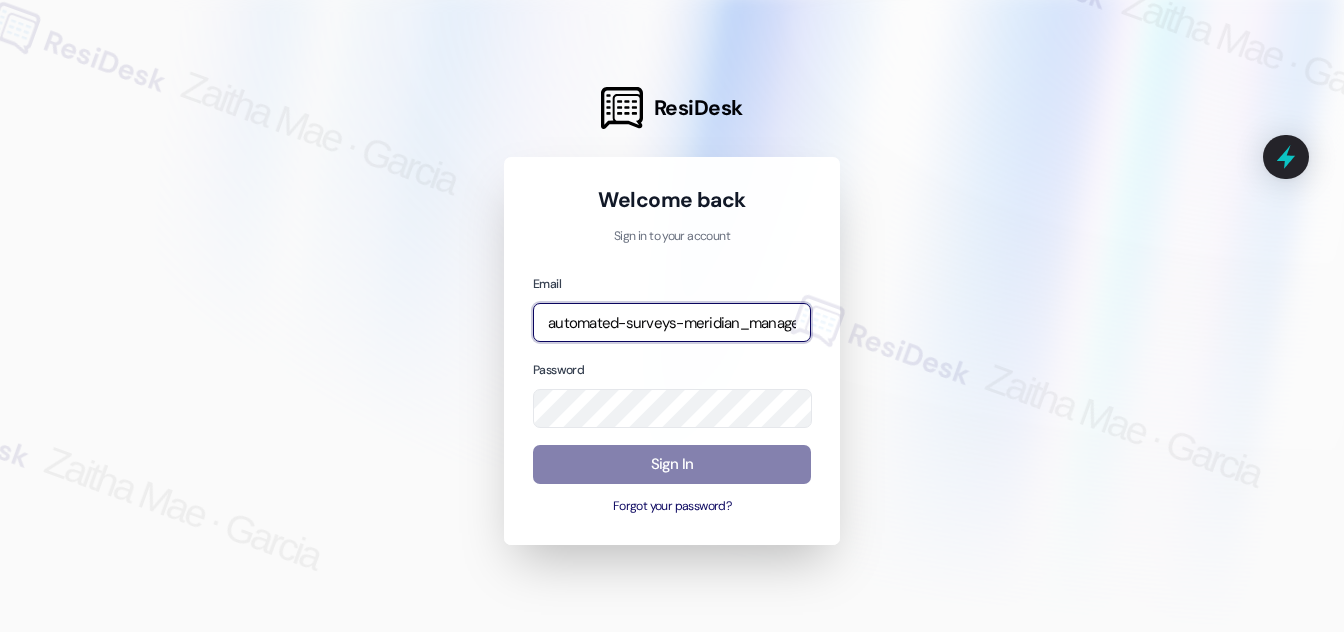 type on "automated-surveys-meridian_management-zaitha.mae.garcia@meridian_management.com" 